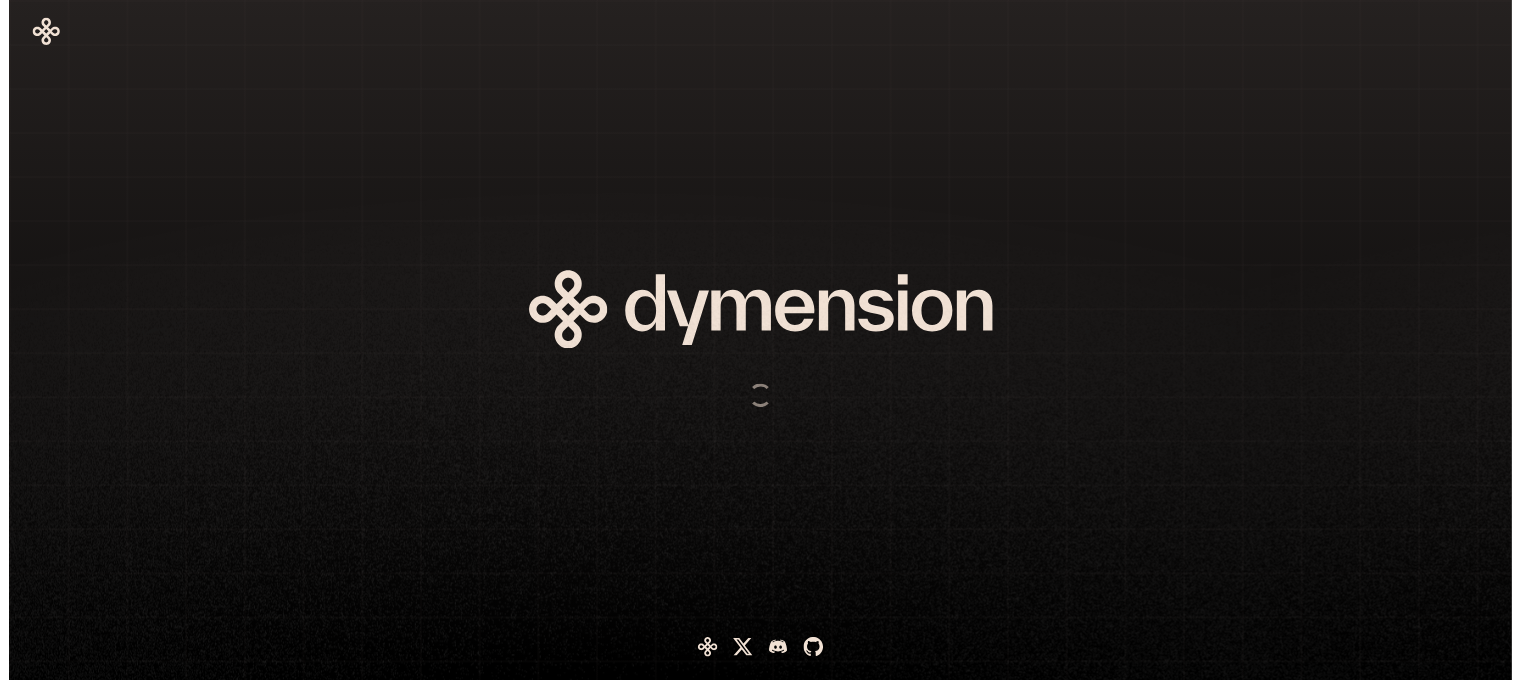 scroll, scrollTop: 0, scrollLeft: 0, axis: both 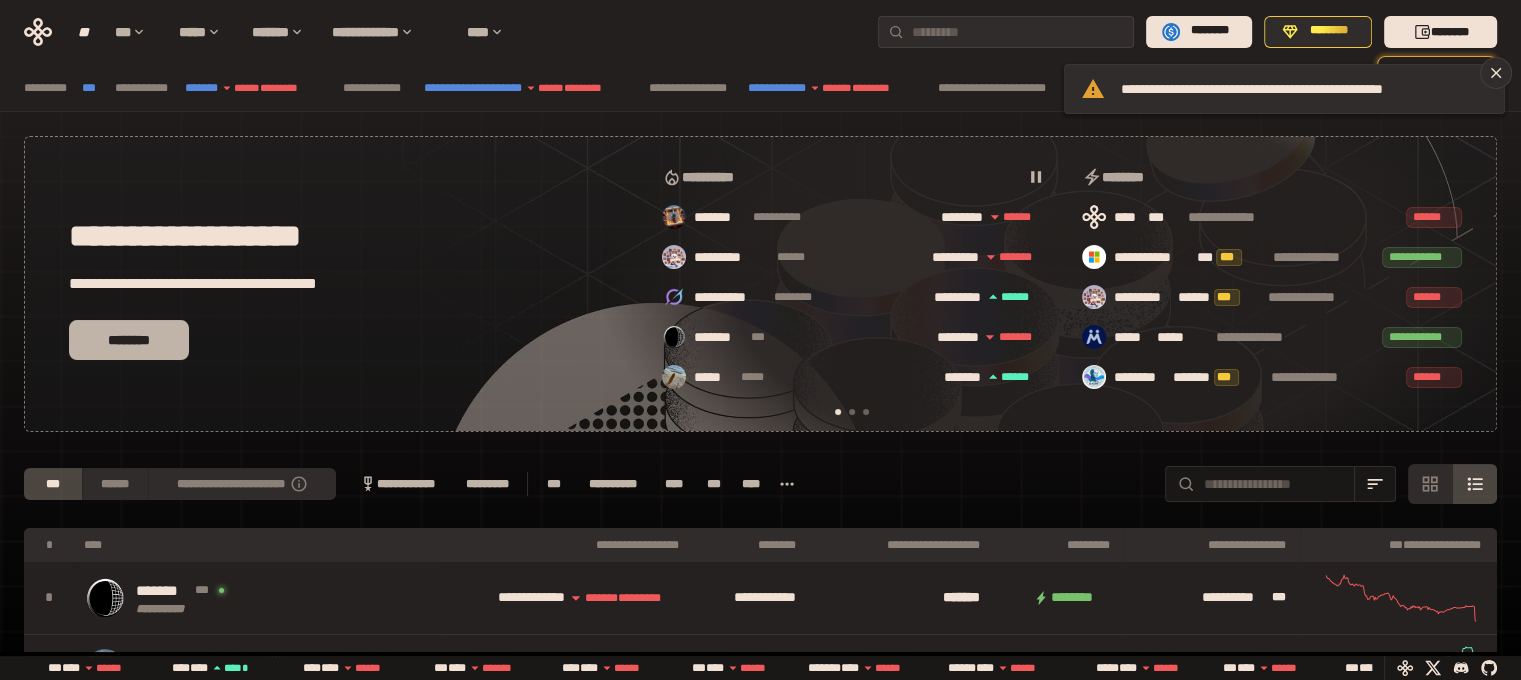 click on "********" at bounding box center [129, 340] 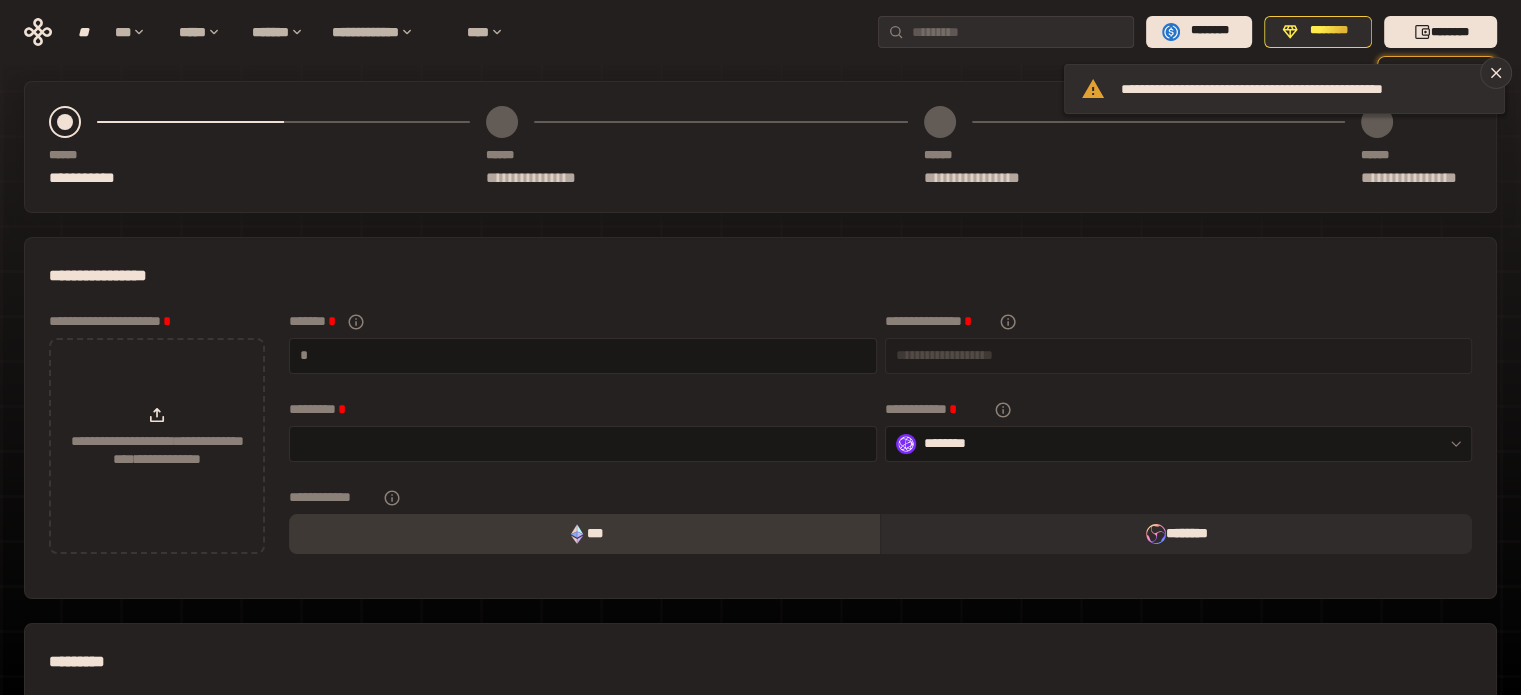 scroll, scrollTop: 100, scrollLeft: 0, axis: vertical 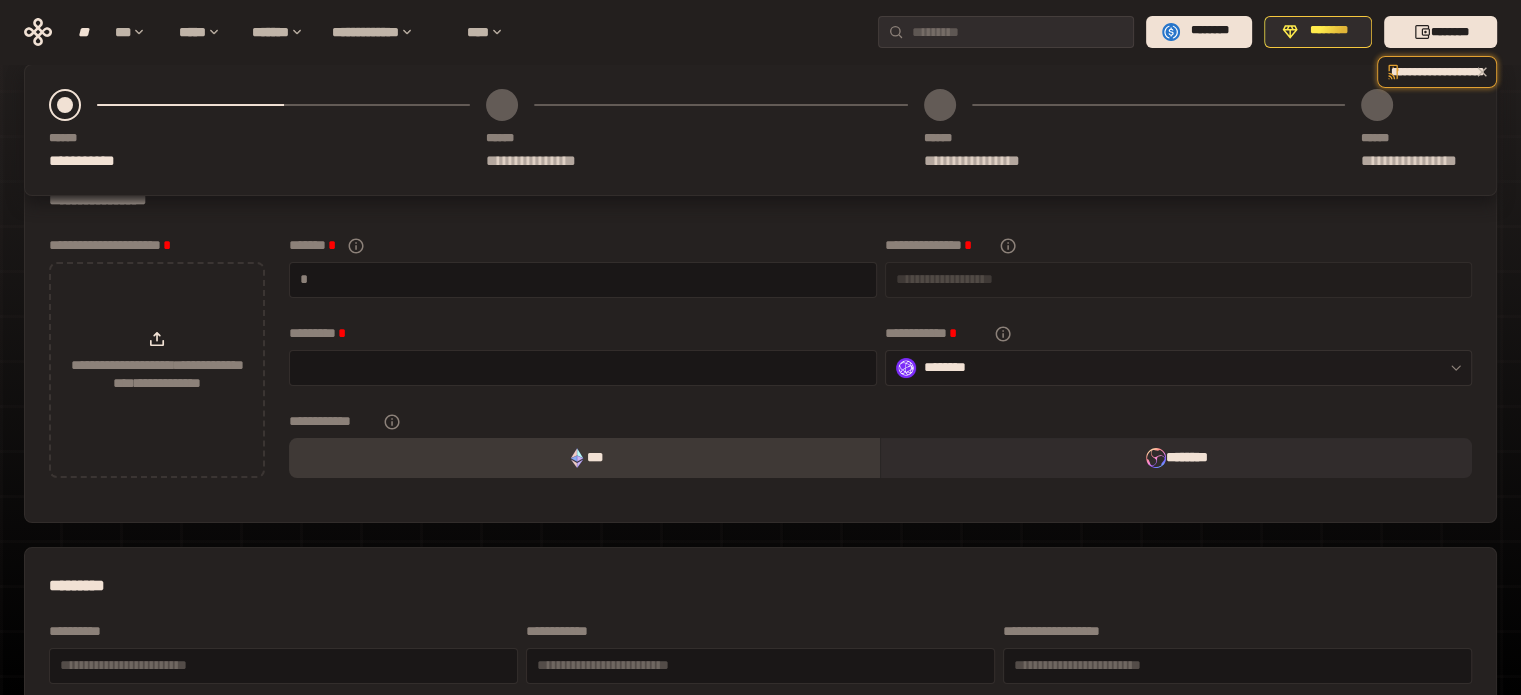 click on "********" at bounding box center [1179, 368] 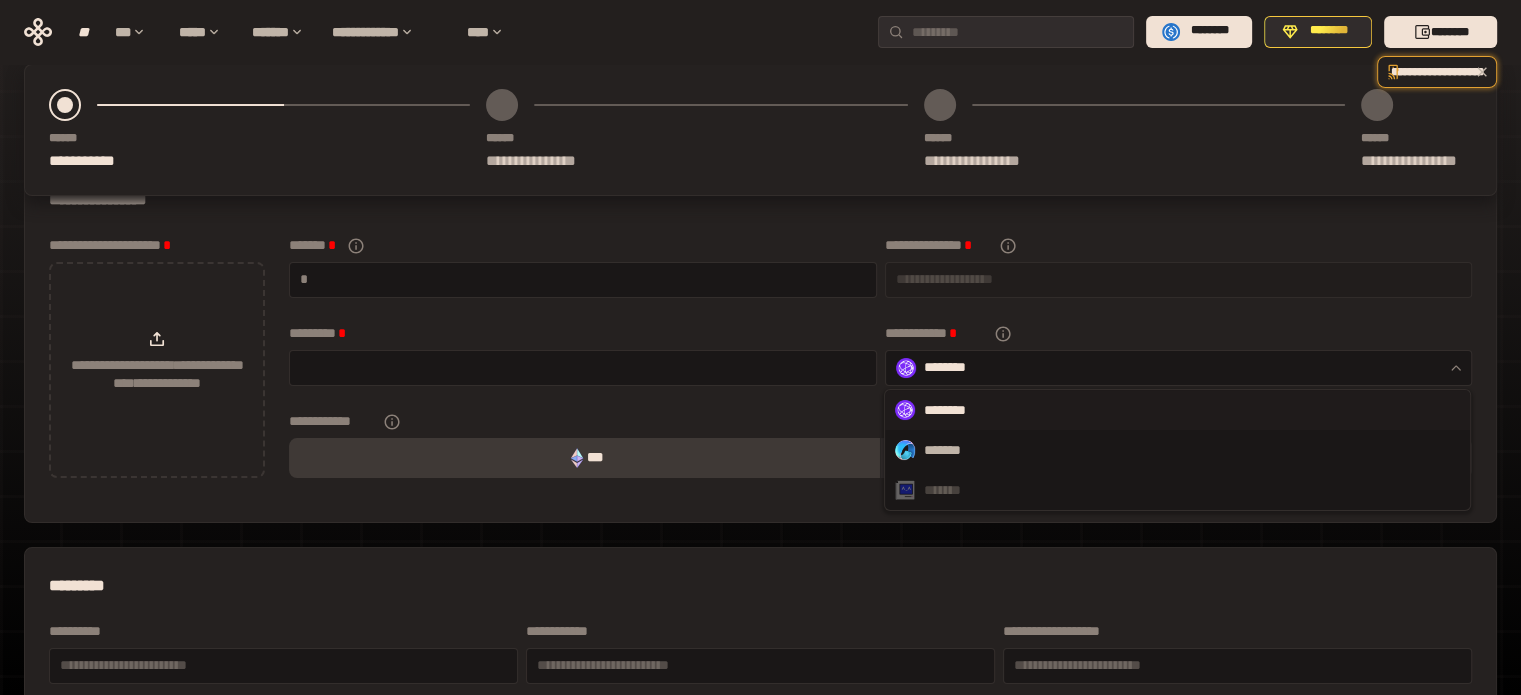 click on "[FIRST] [LAST]" at bounding box center (880, 274) 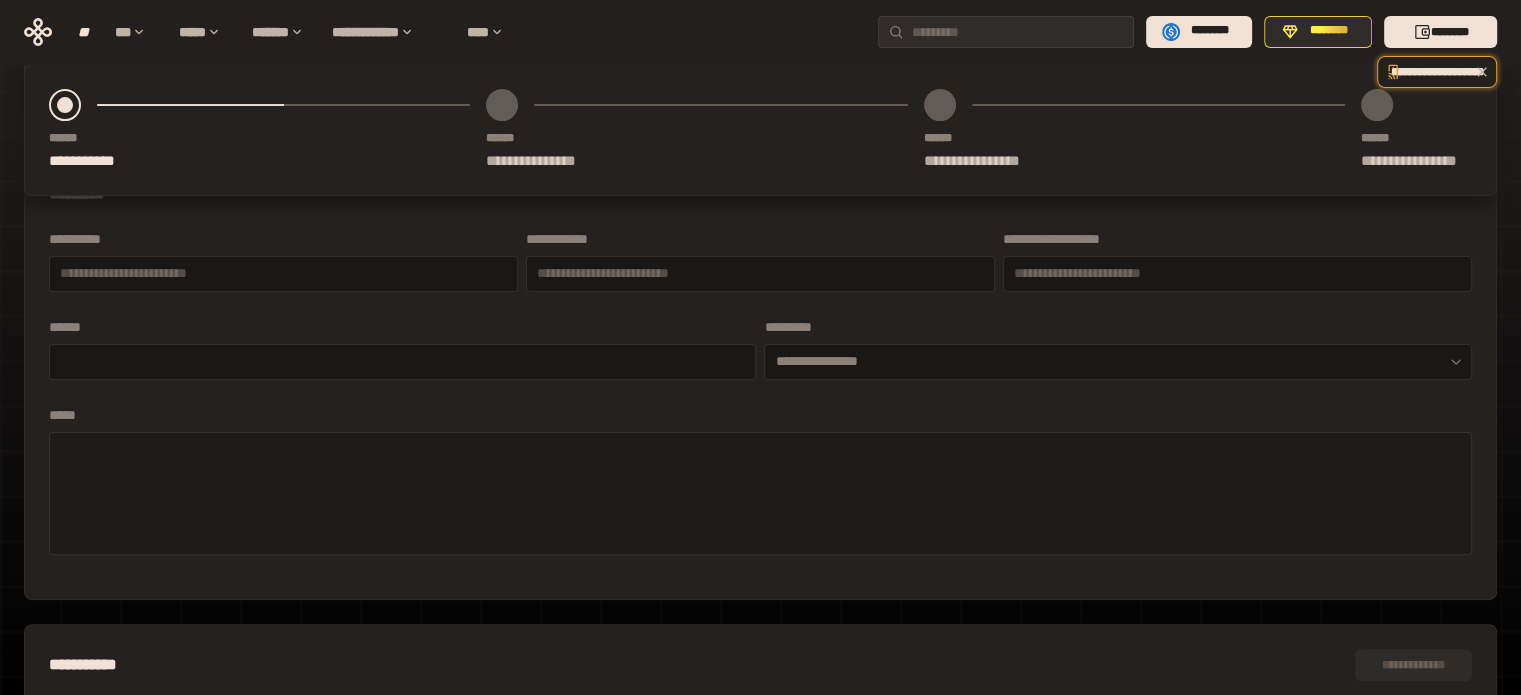 scroll, scrollTop: 500, scrollLeft: 0, axis: vertical 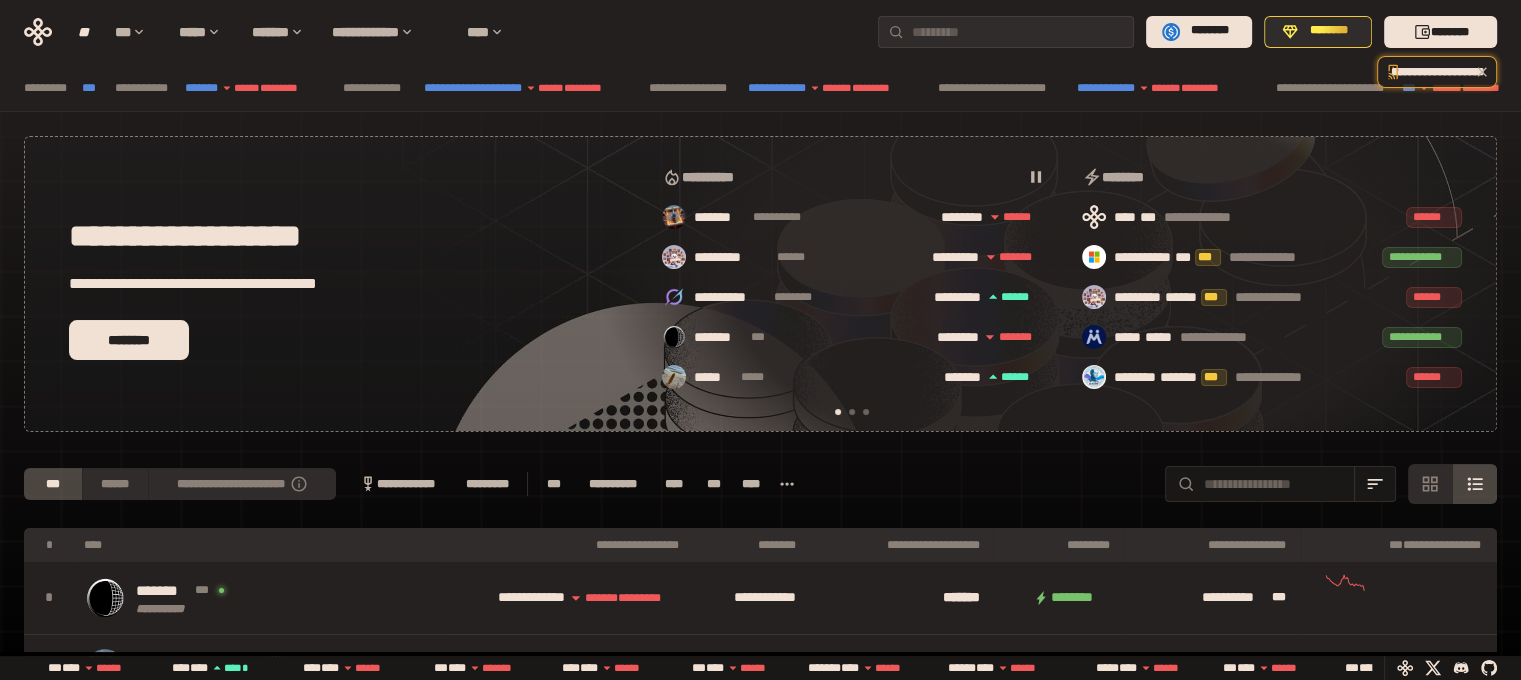 drag, startPoint x: 887, startPoint y: 311, endPoint x: 25, endPoint y: 0, distance: 916.3869 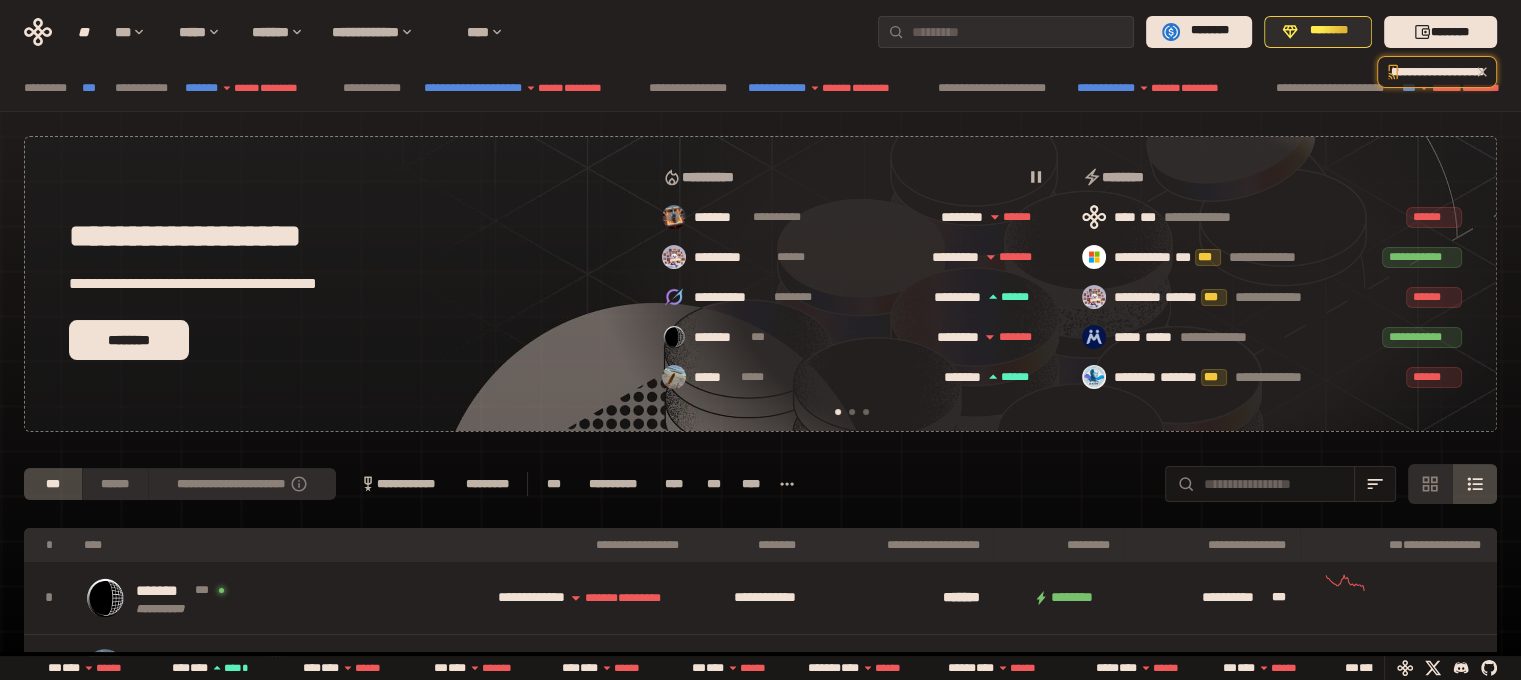 click on "[FIRST] [LAST] [MIDDLE] [SUFFIX]" at bounding box center (852, 297) 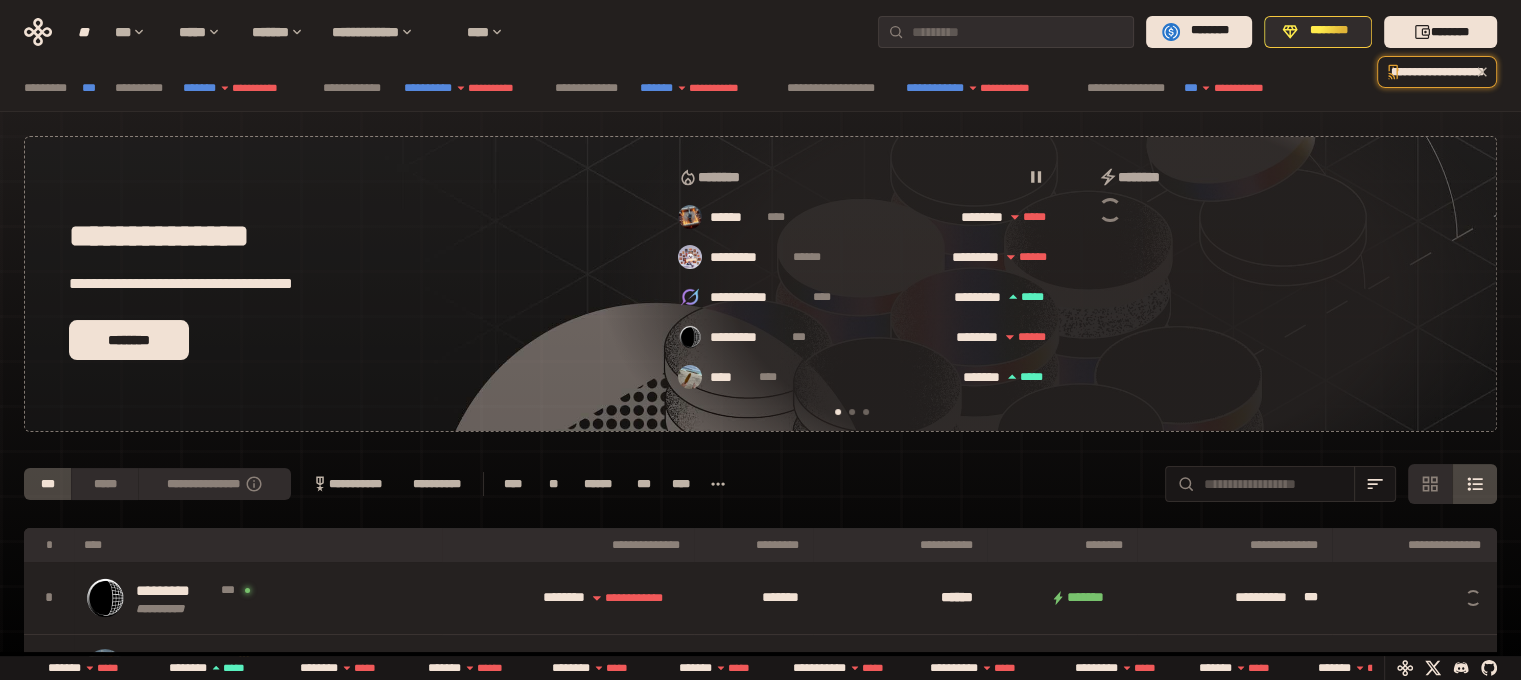 scroll, scrollTop: 0, scrollLeft: 16, axis: horizontal 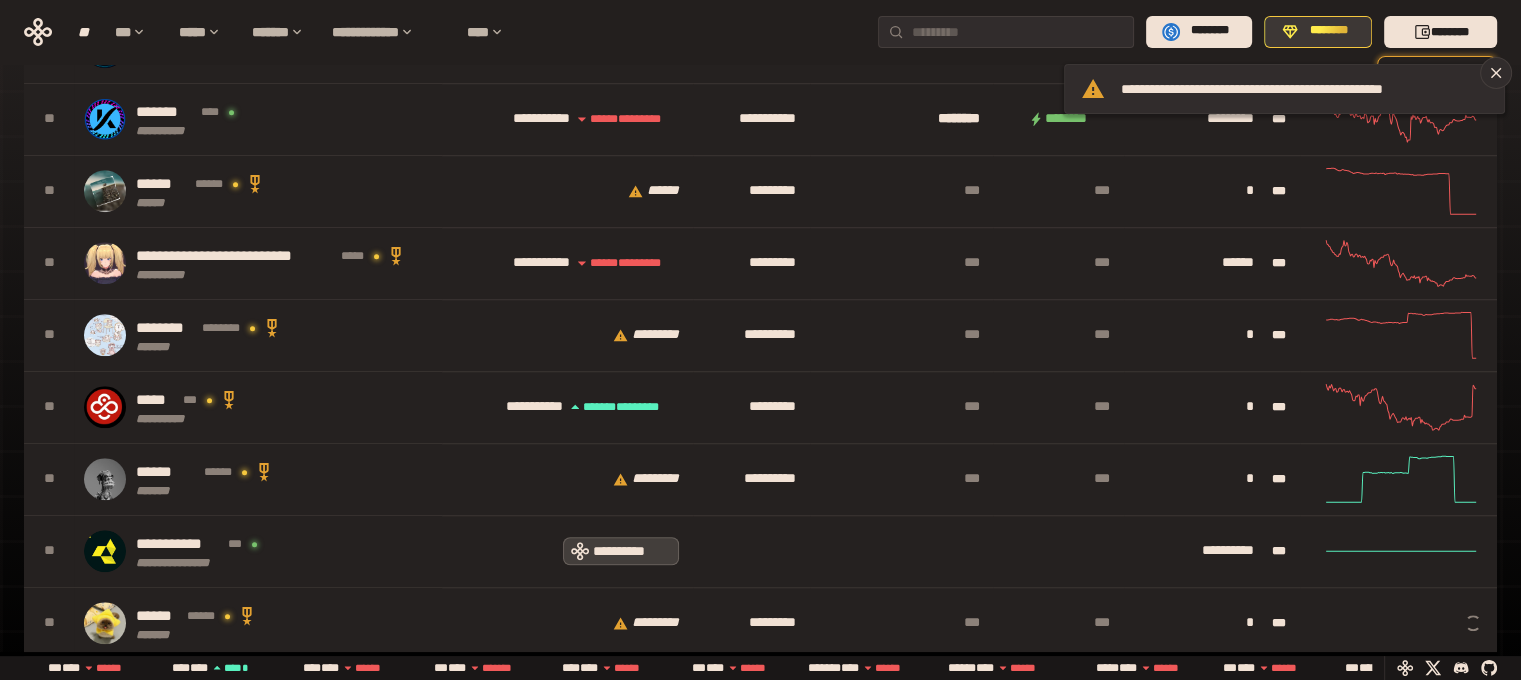 click on "********" at bounding box center [1318, 32] 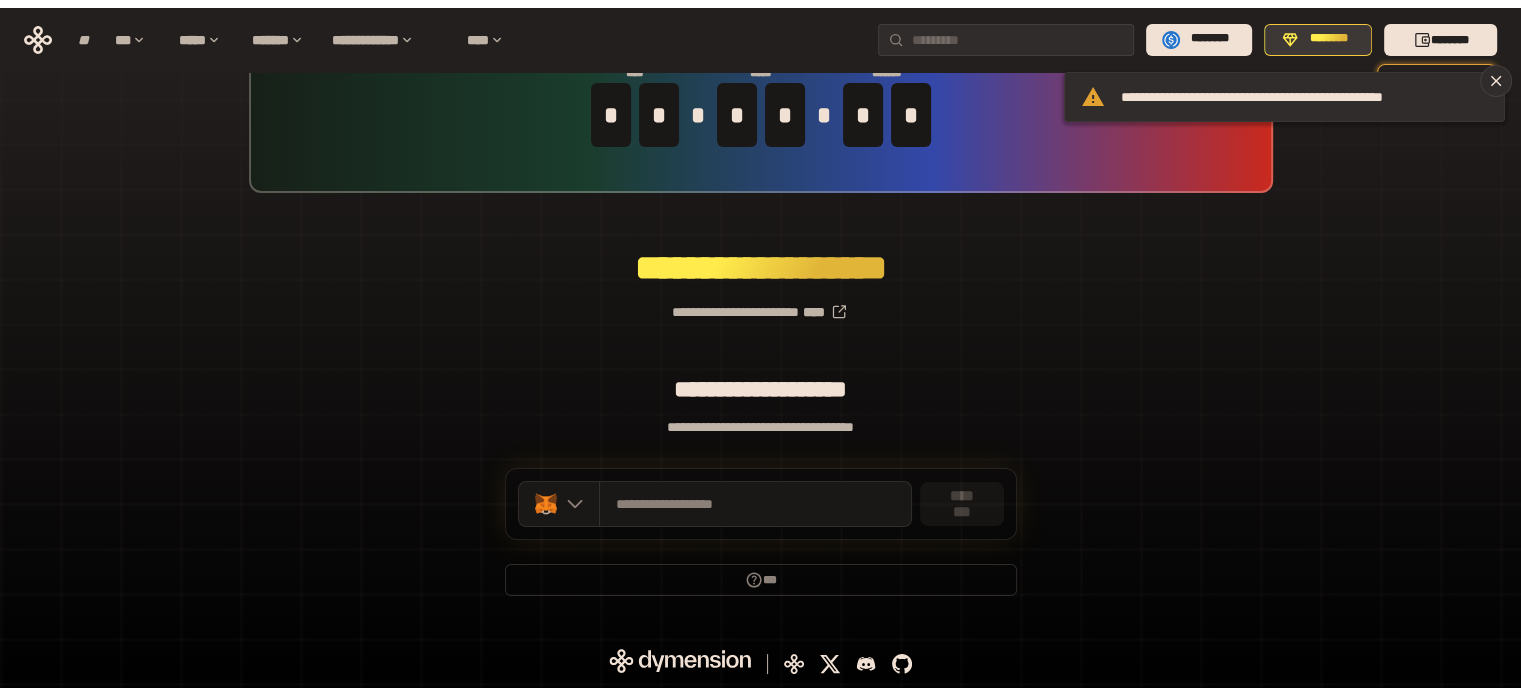 scroll, scrollTop: 87, scrollLeft: 0, axis: vertical 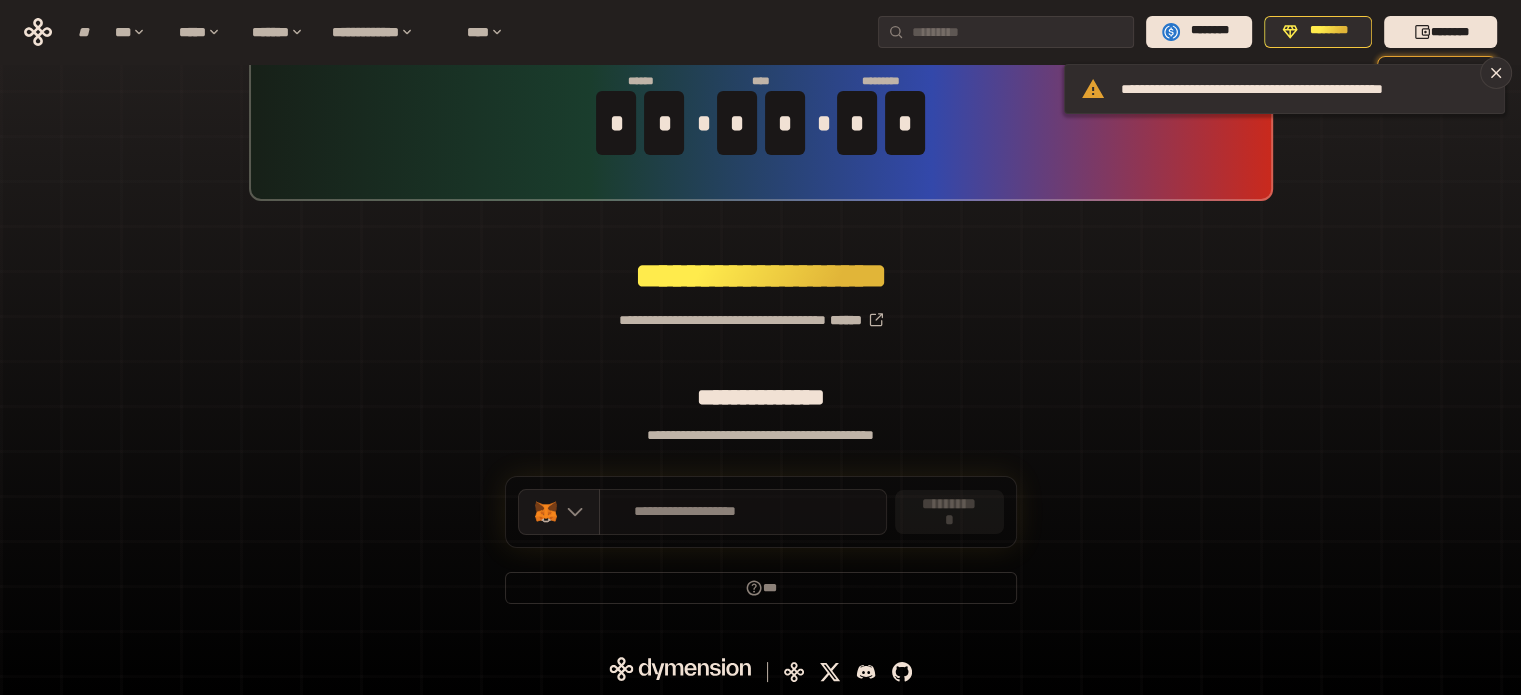 click on "**********" at bounding box center (743, 512) 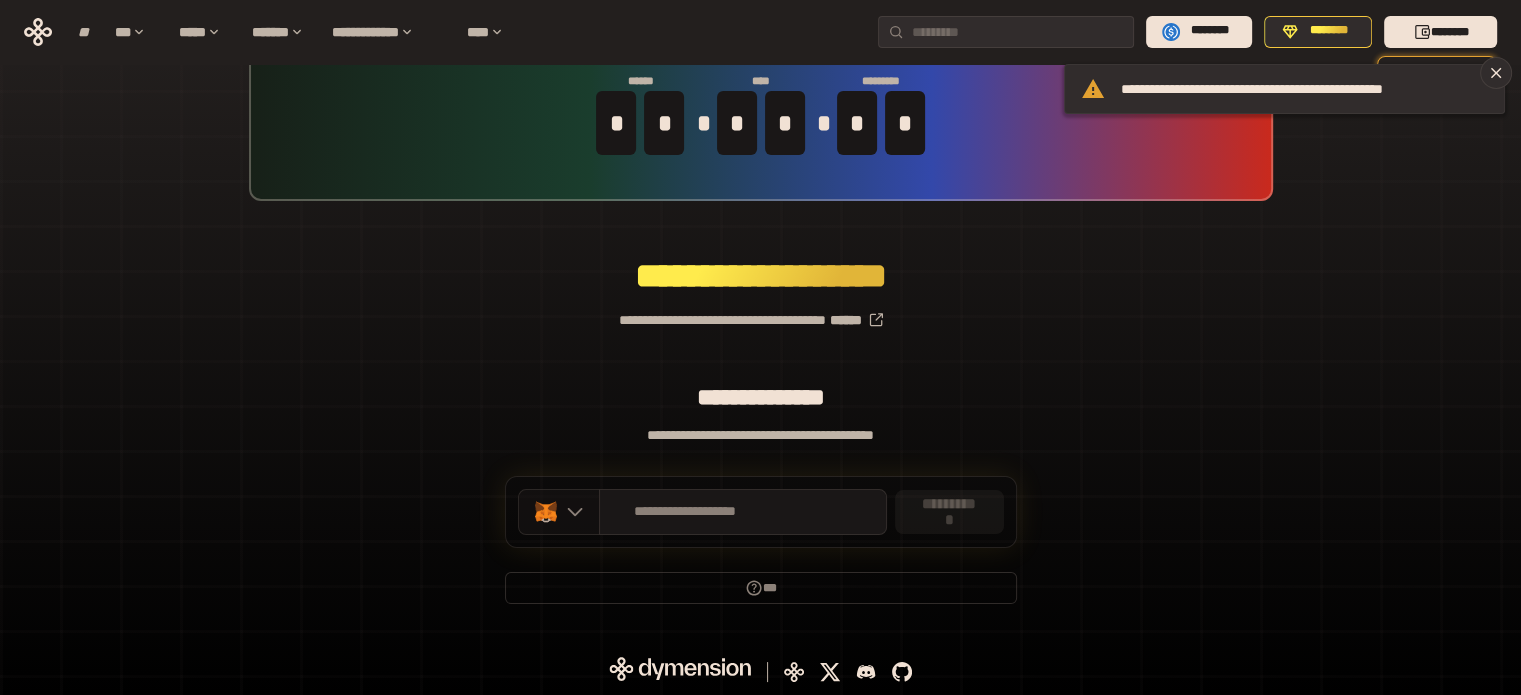 click at bounding box center [559, 512] 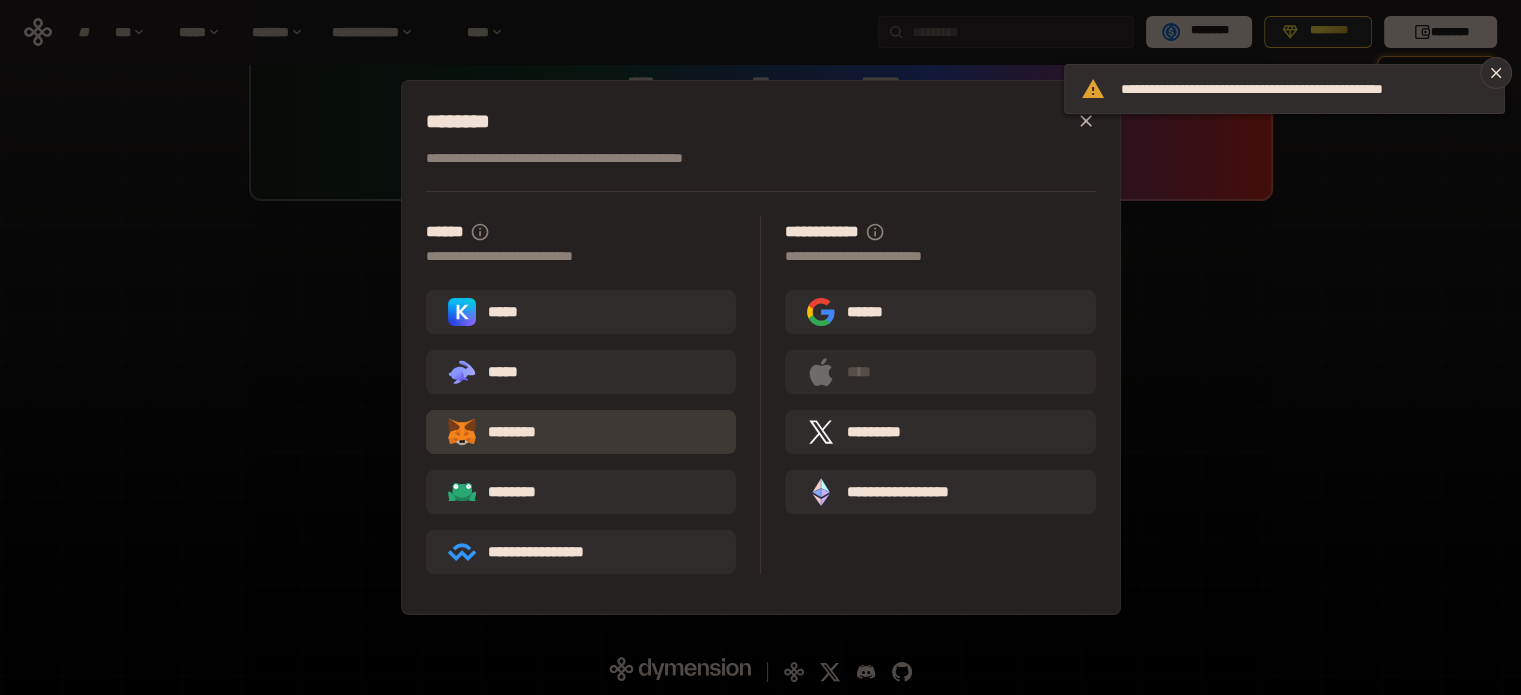 click on "********" at bounding box center [512, 431] 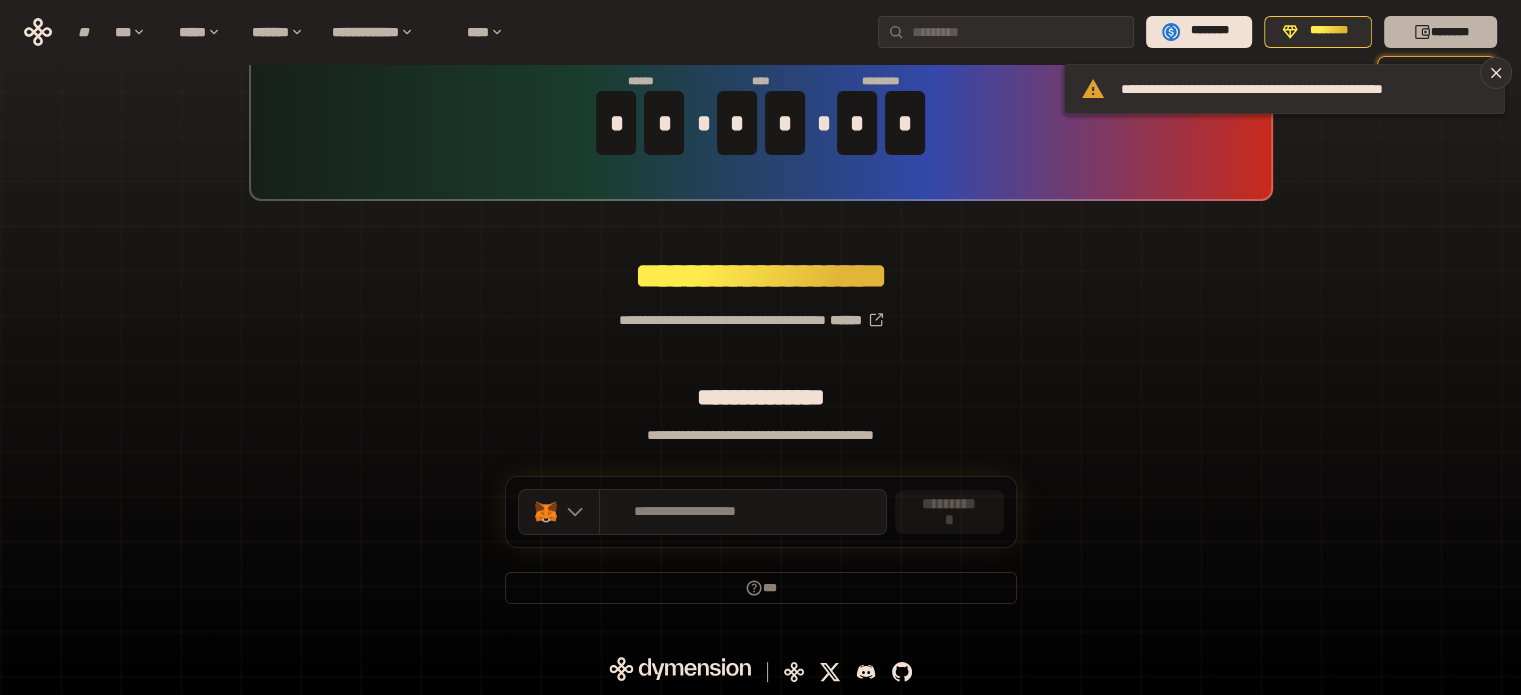 click on "********" at bounding box center (1440, 32) 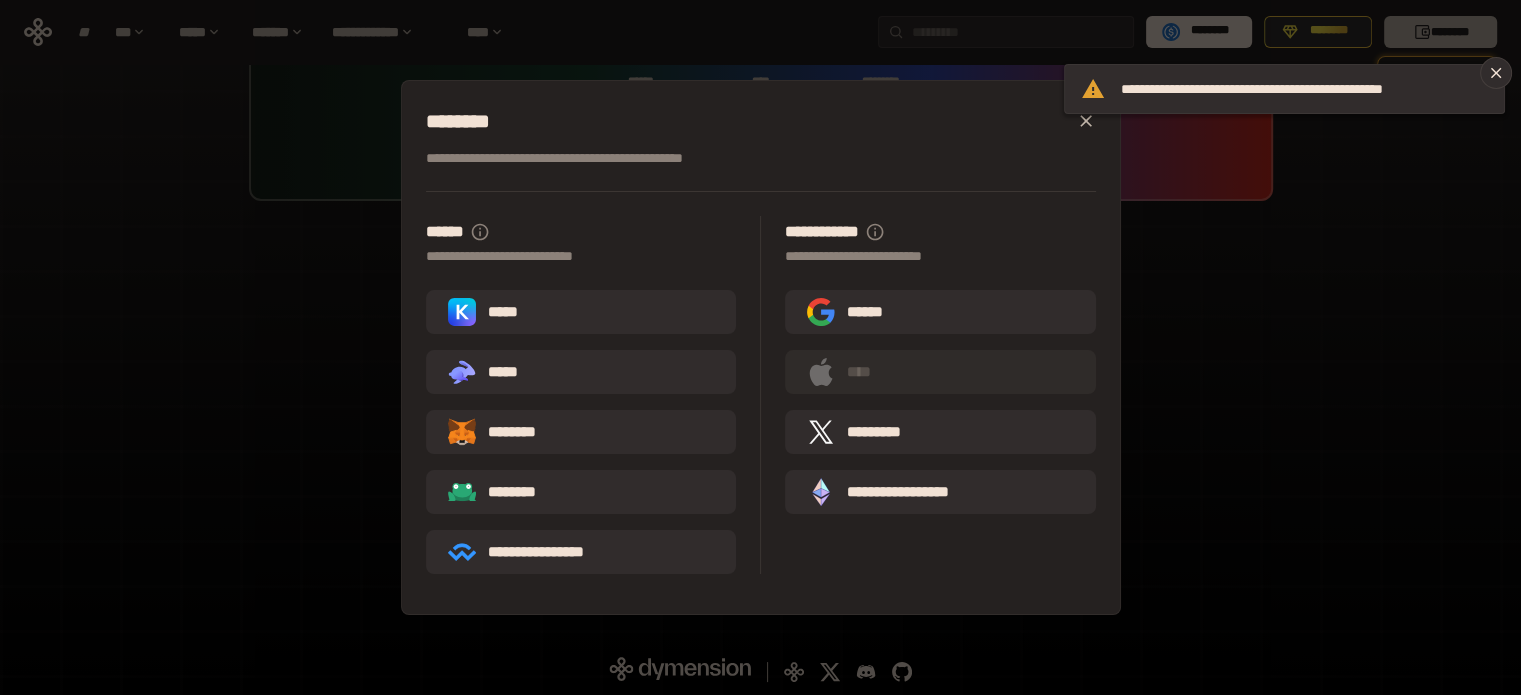 click on "**********" at bounding box center (760, 347) 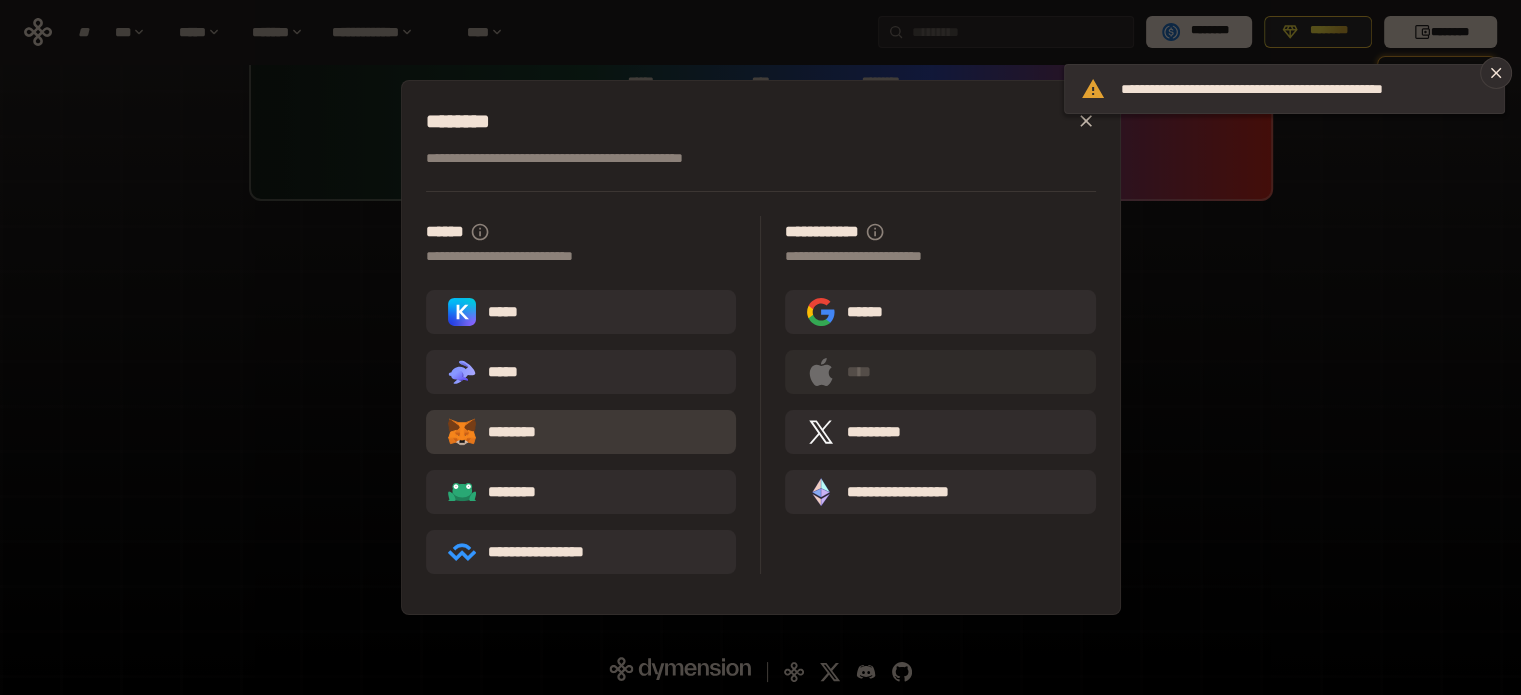 click on "********" at bounding box center [581, 432] 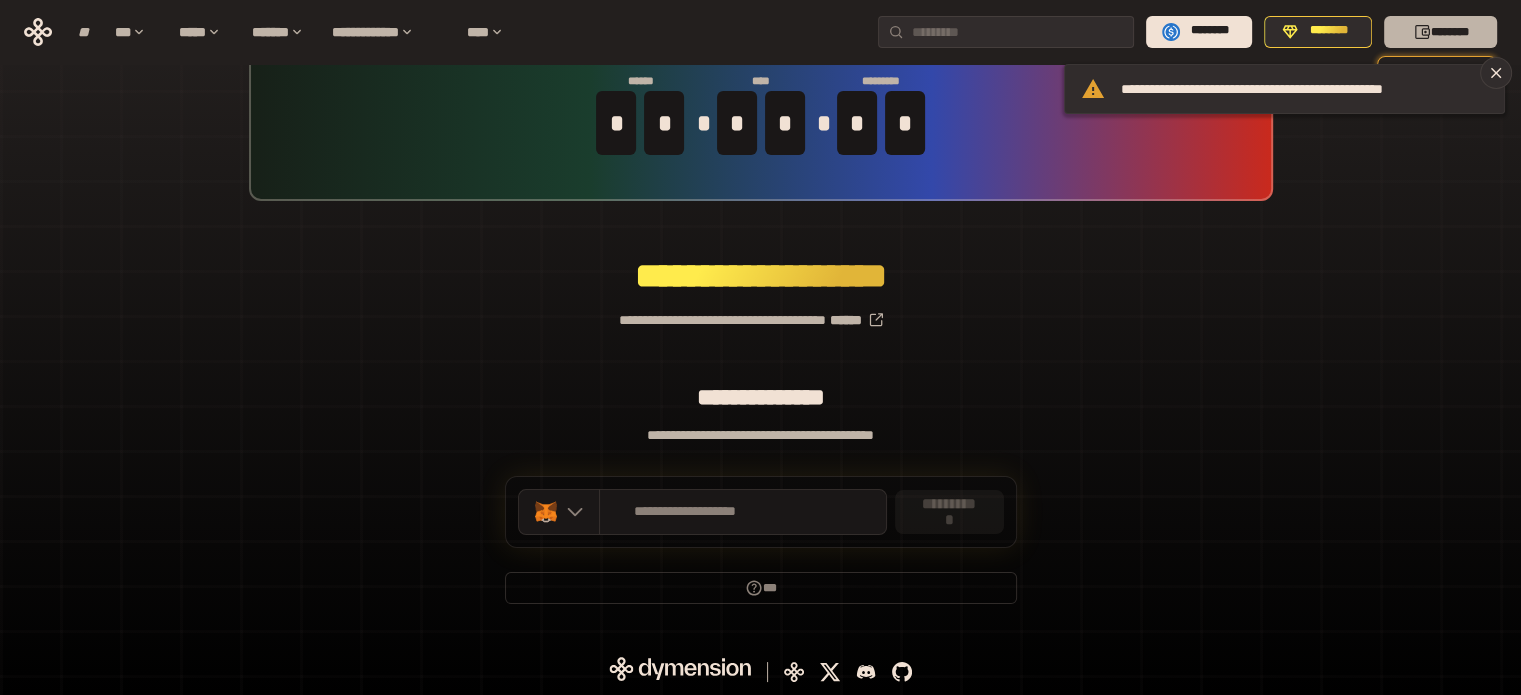 click on "********" at bounding box center (1450, 32) 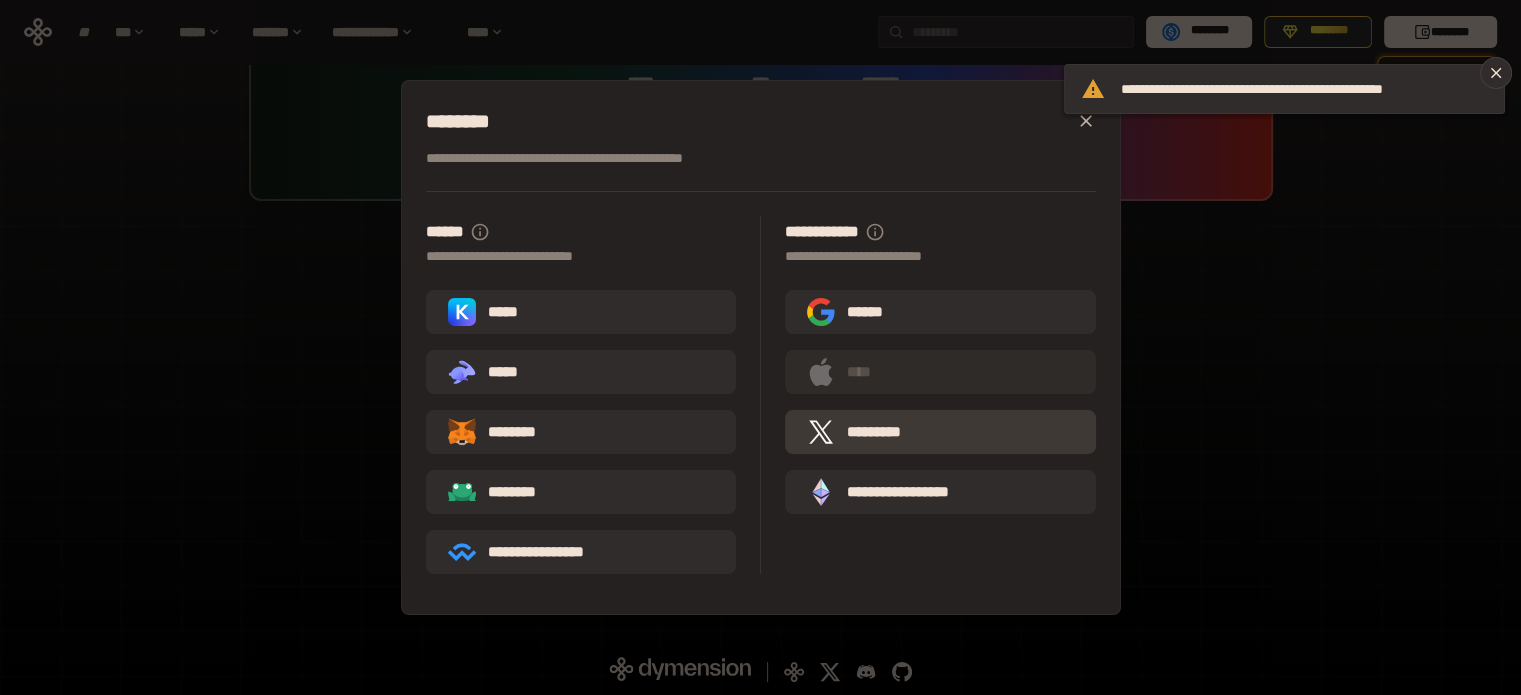 click on "*********" at bounding box center (874, 431) 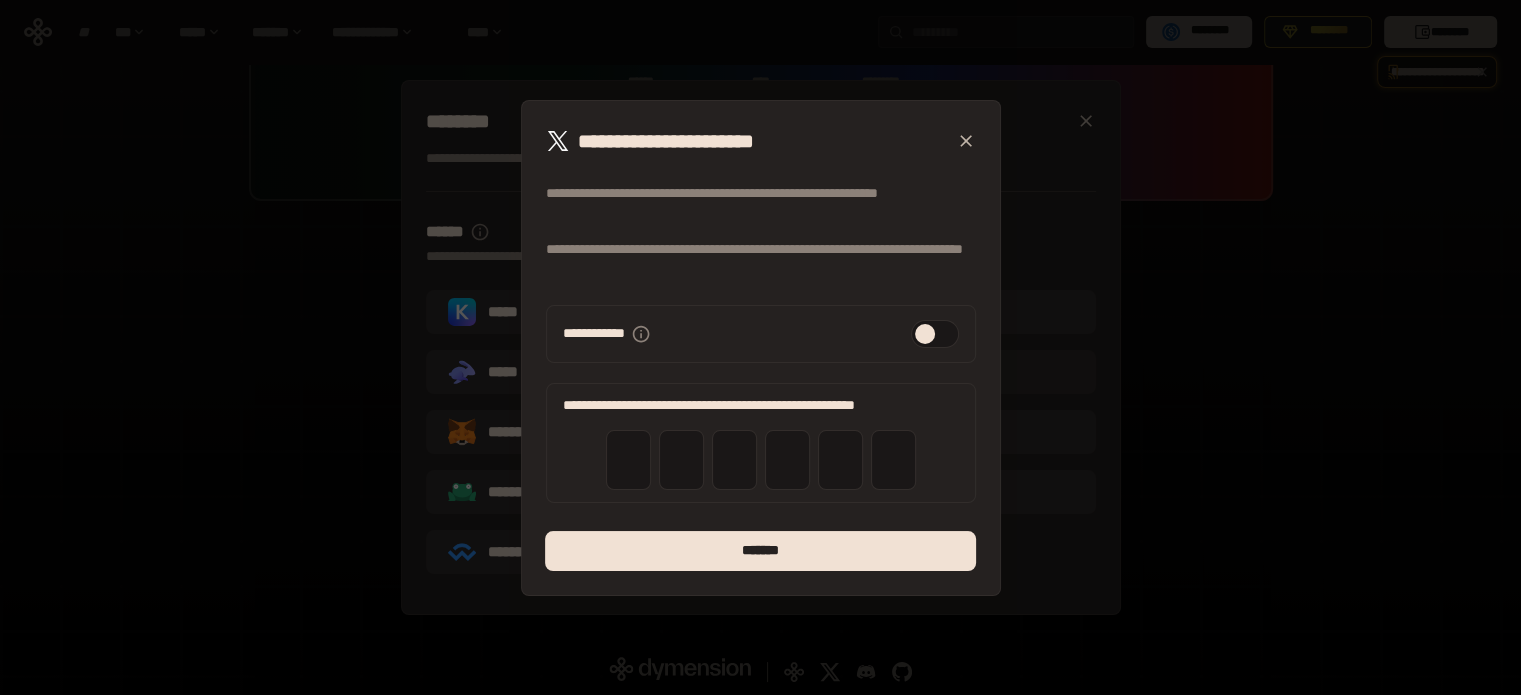 click on "**********" at bounding box center (761, 334) 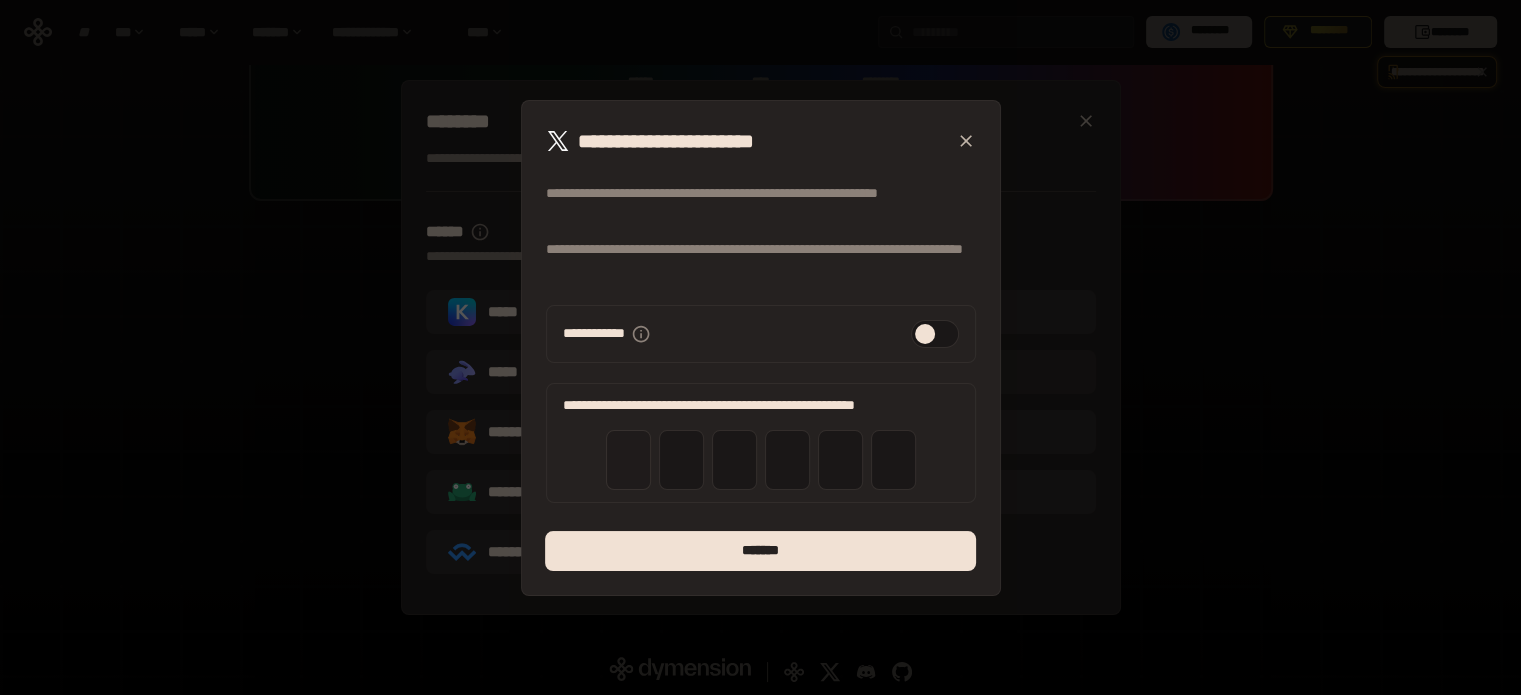 click at bounding box center (628, 460) 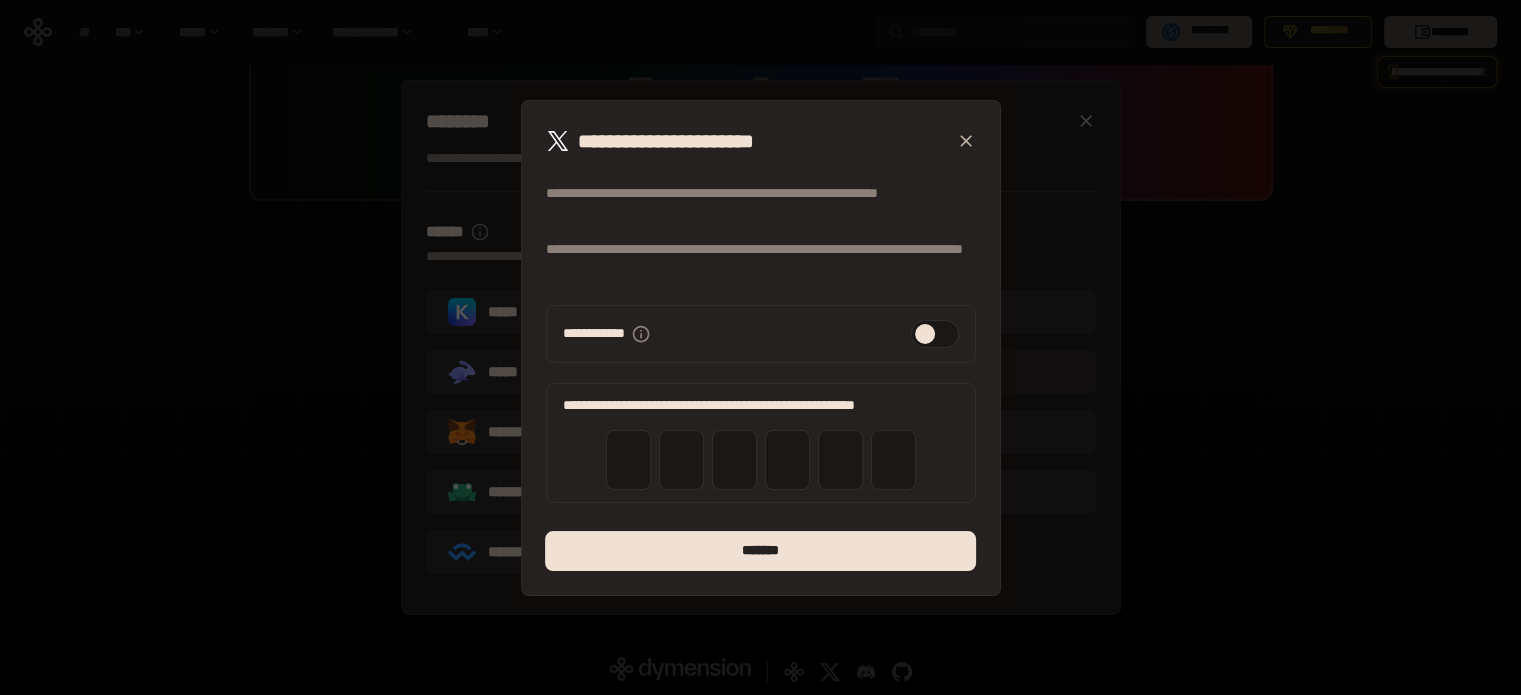 click at bounding box center (935, 334) 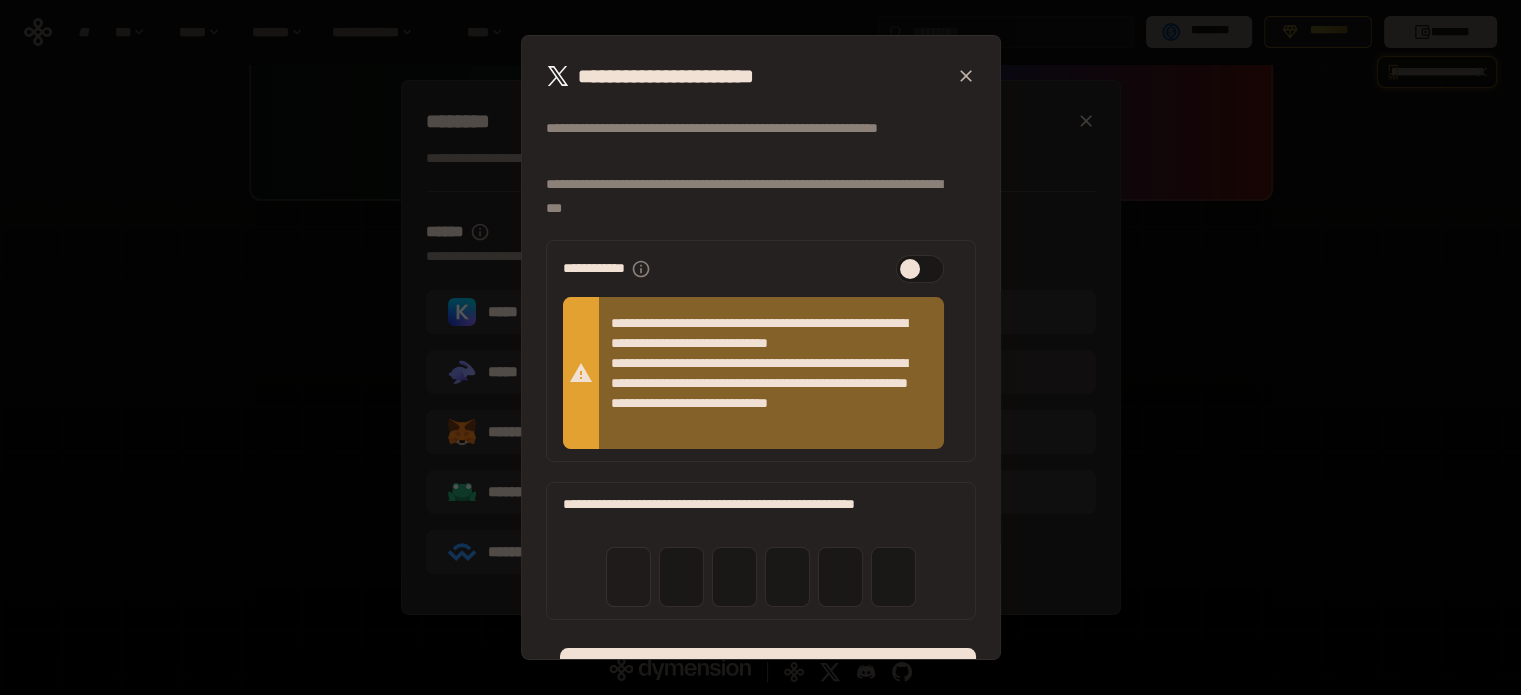 click at bounding box center (628, 576) 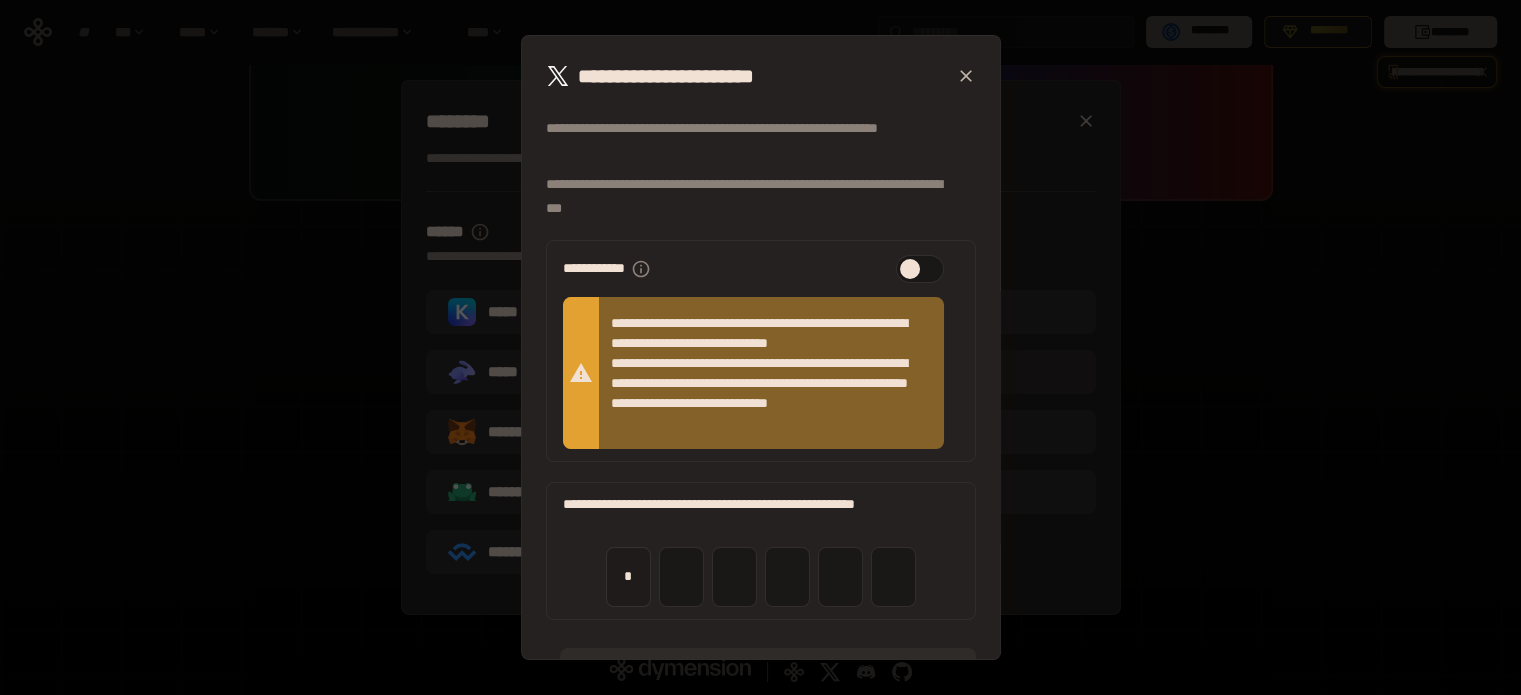 type on "*" 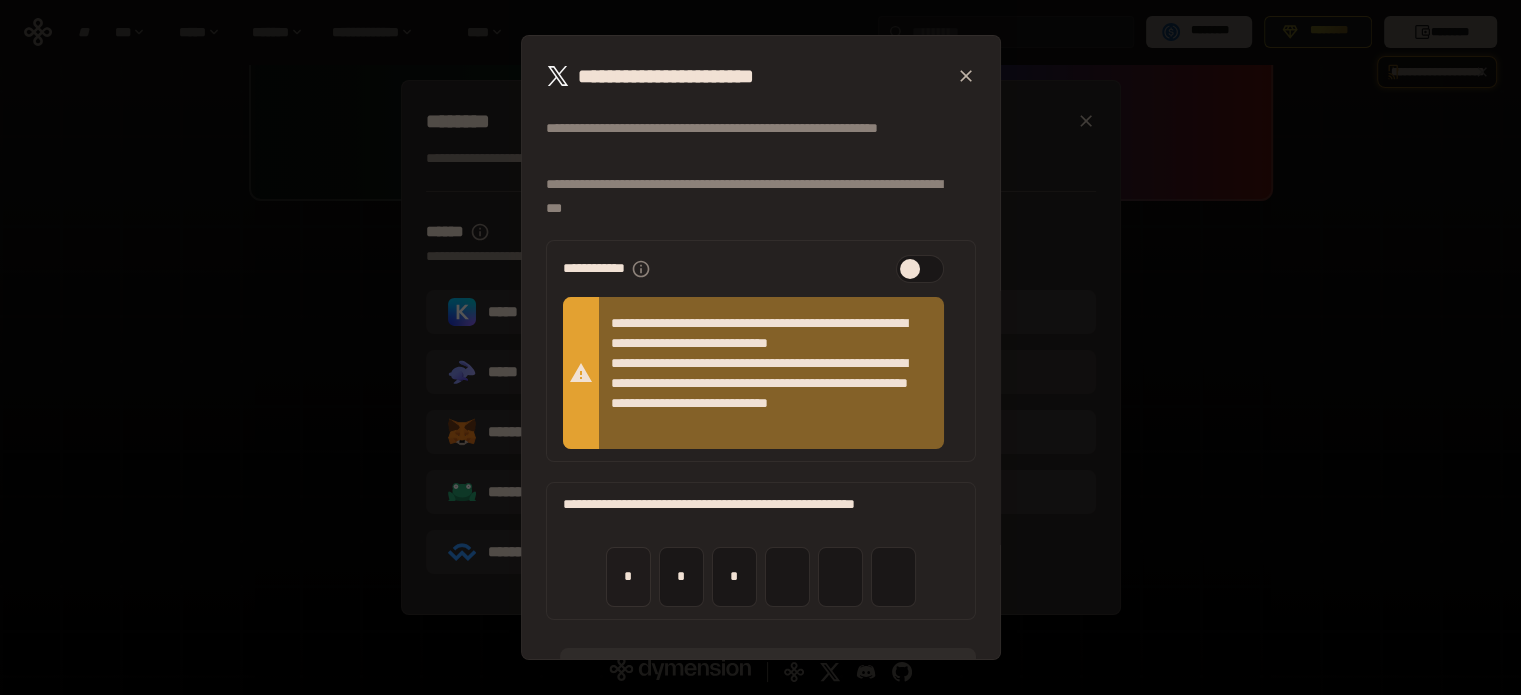 type on "*" 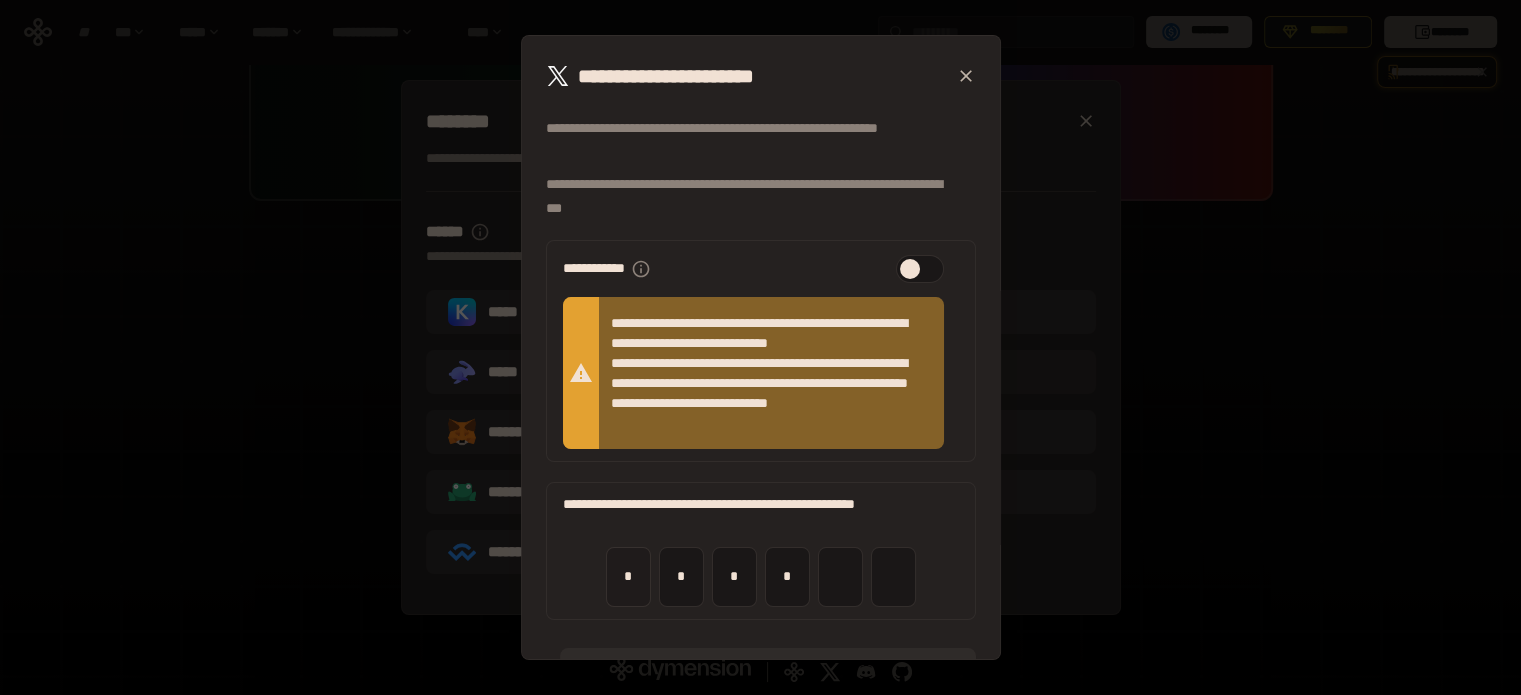 type on "*" 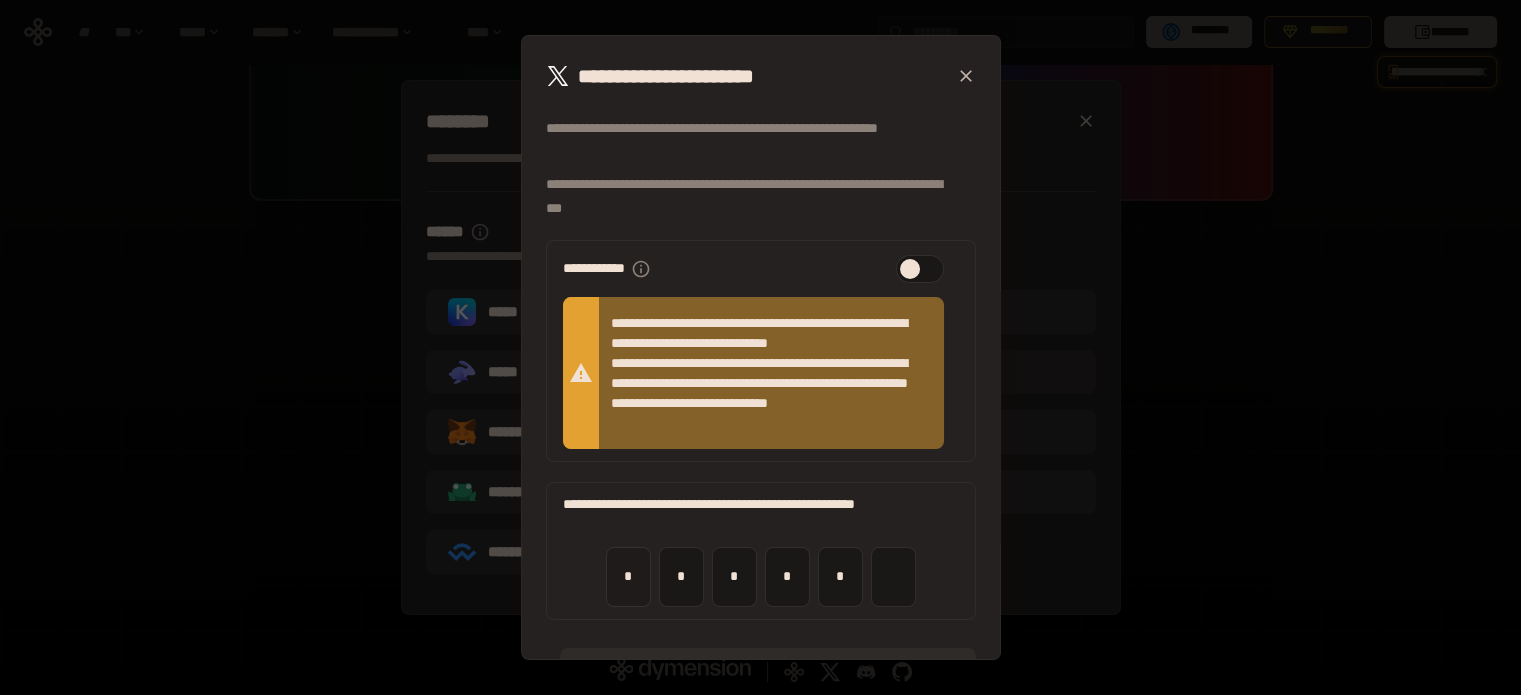 type on "*" 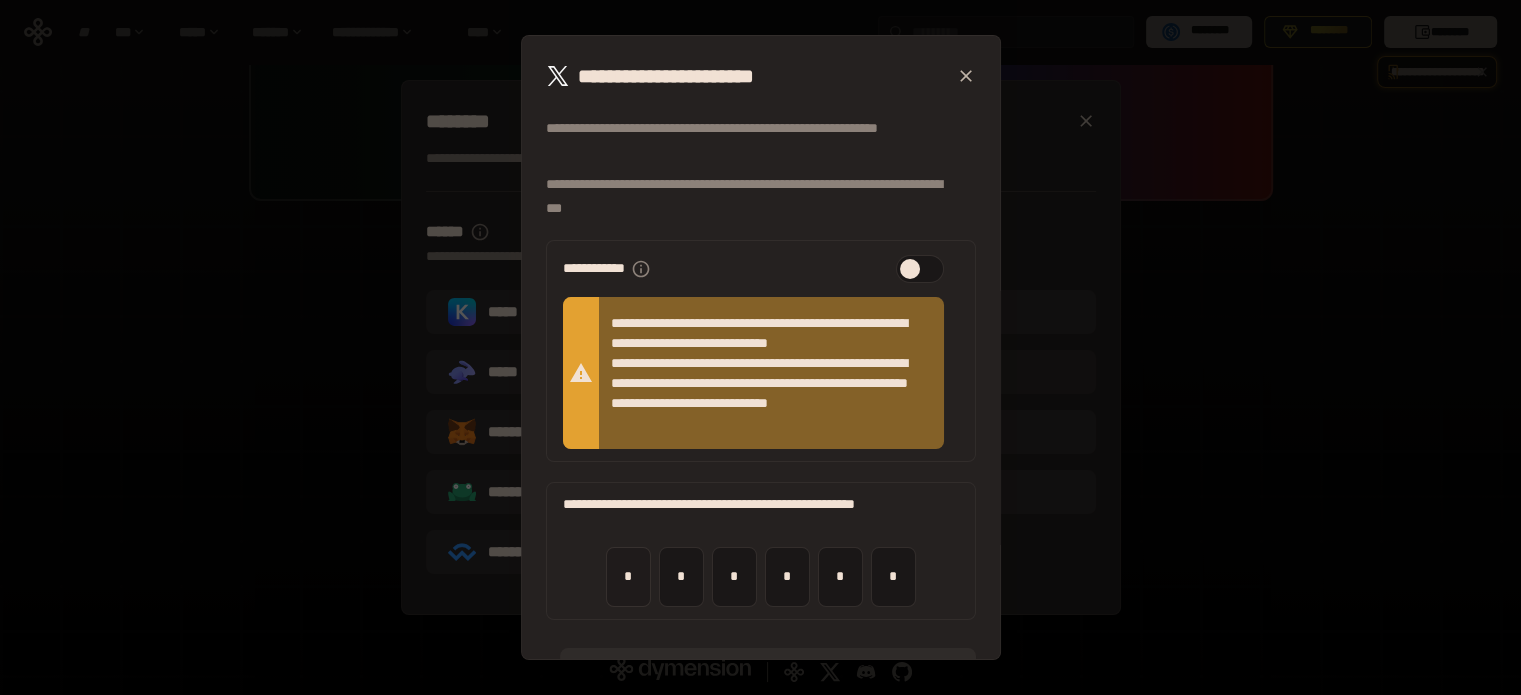type on "*" 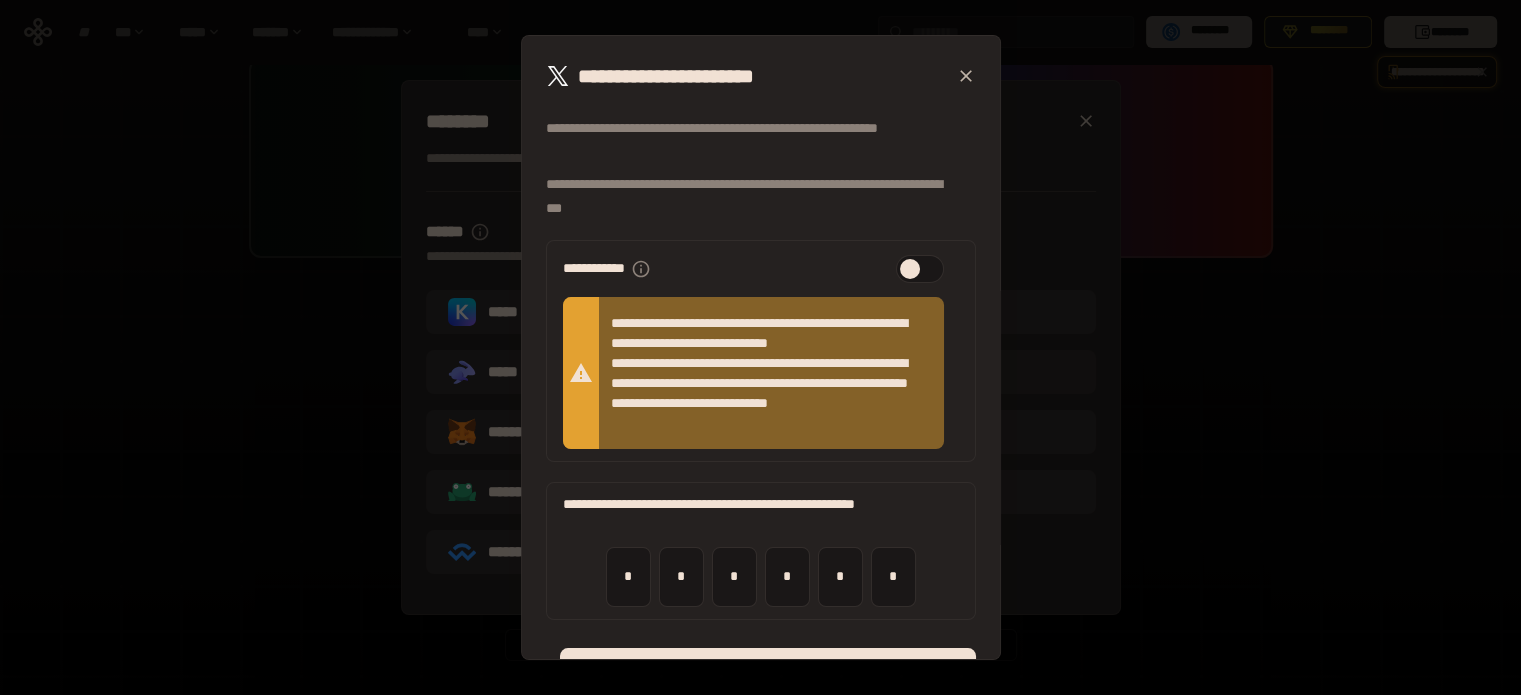 scroll, scrollTop: 0, scrollLeft: 0, axis: both 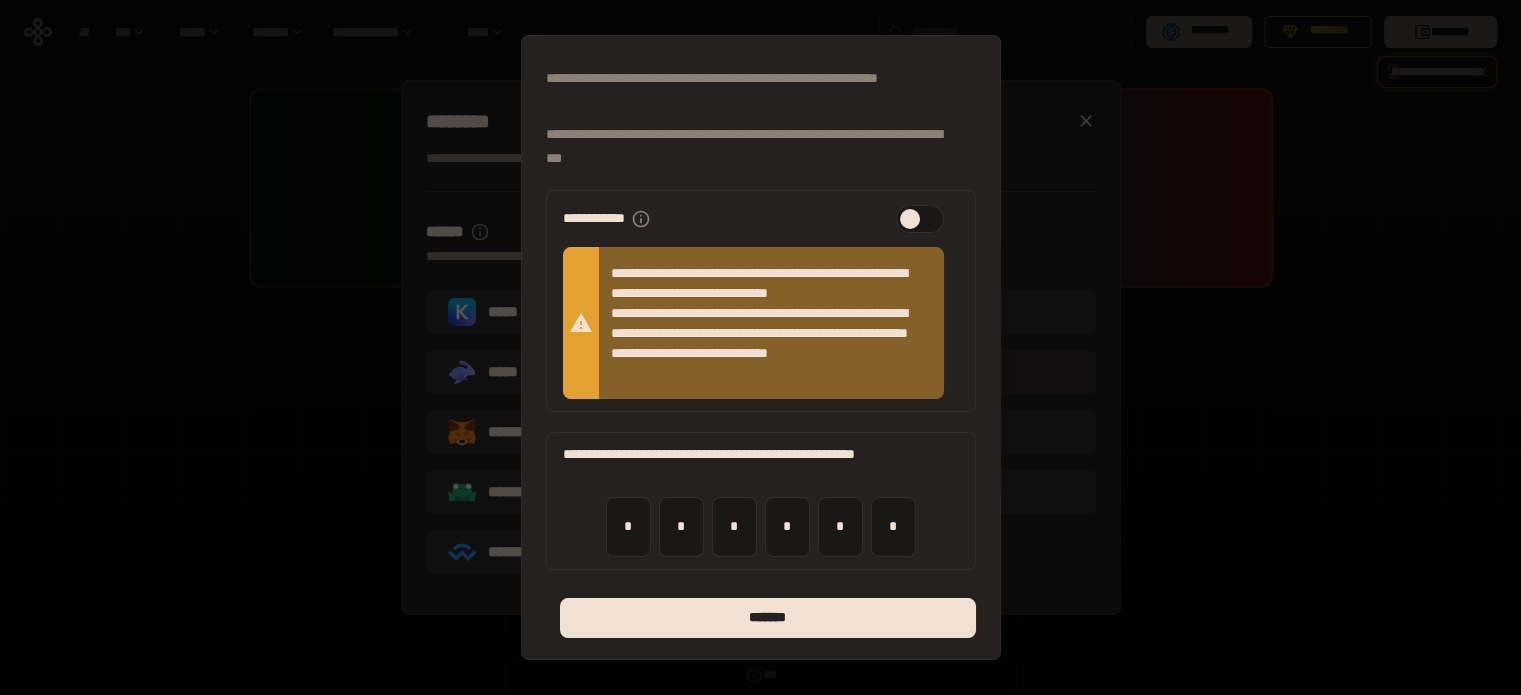 click on "*******" at bounding box center (767, 618) 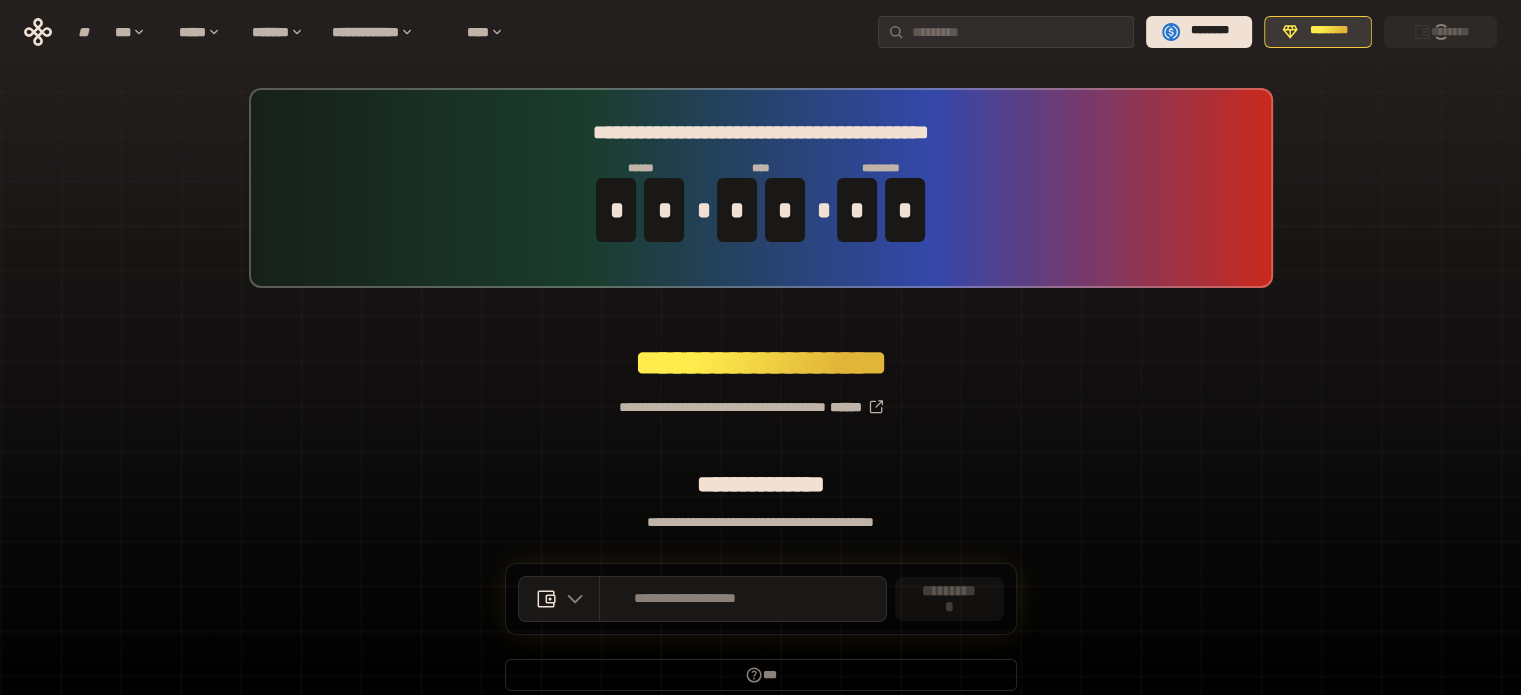 click on "********" at bounding box center (1329, 30) 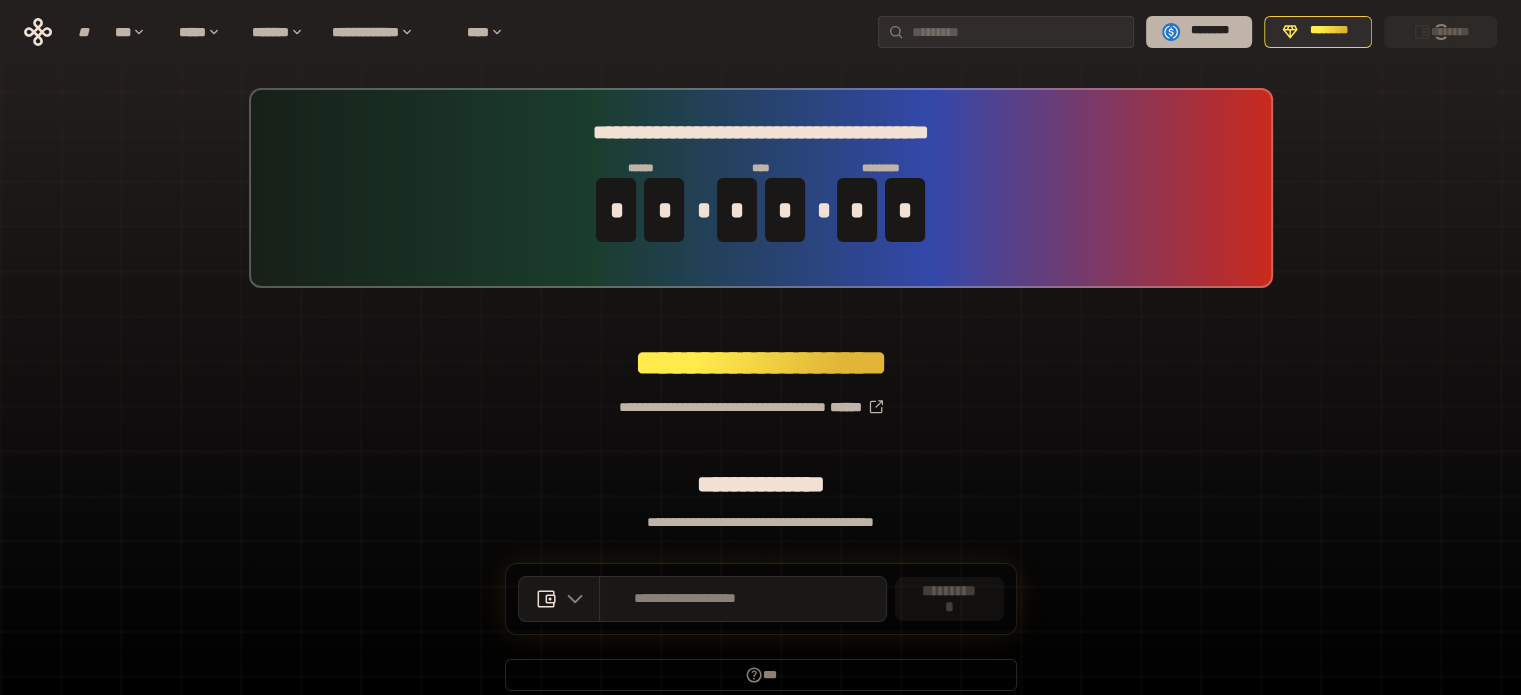 click on "********" at bounding box center (1210, 30) 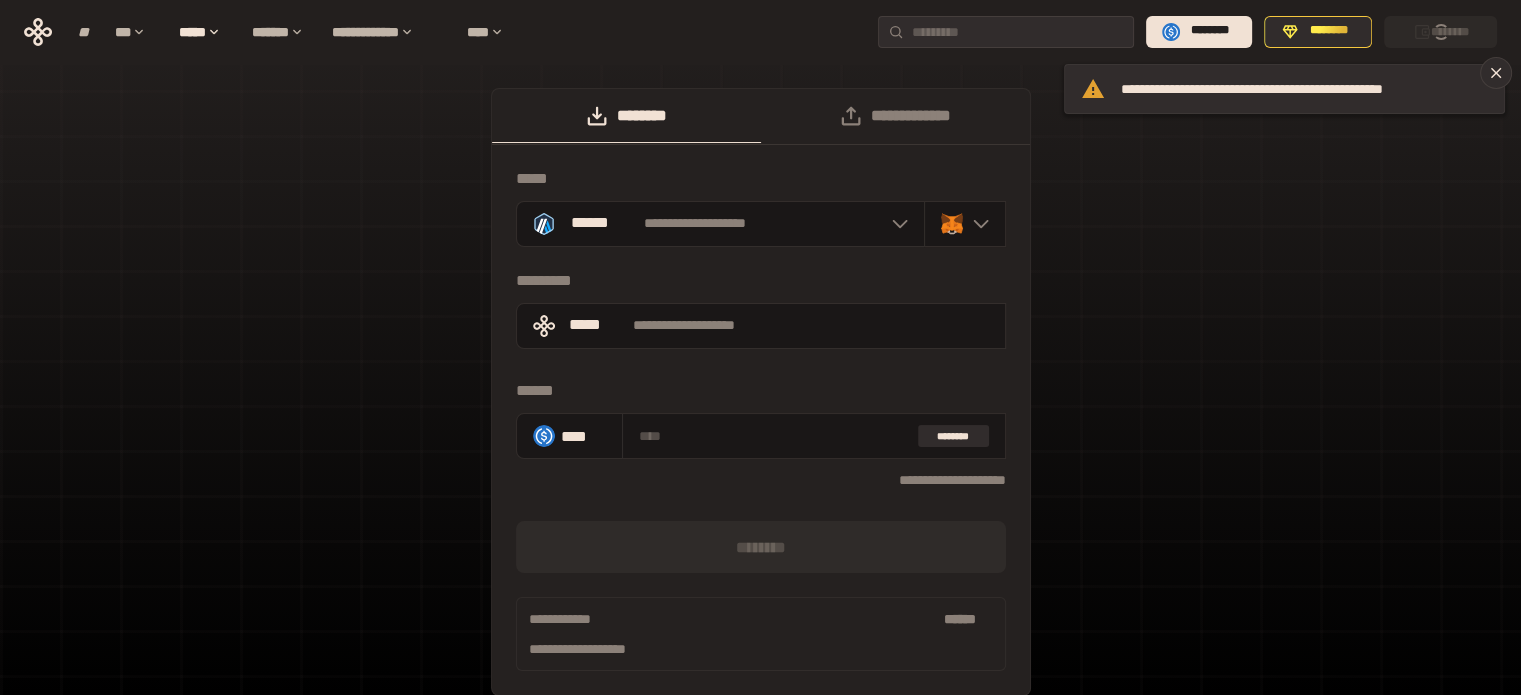 click on "**********" at bounding box center (760, 402) 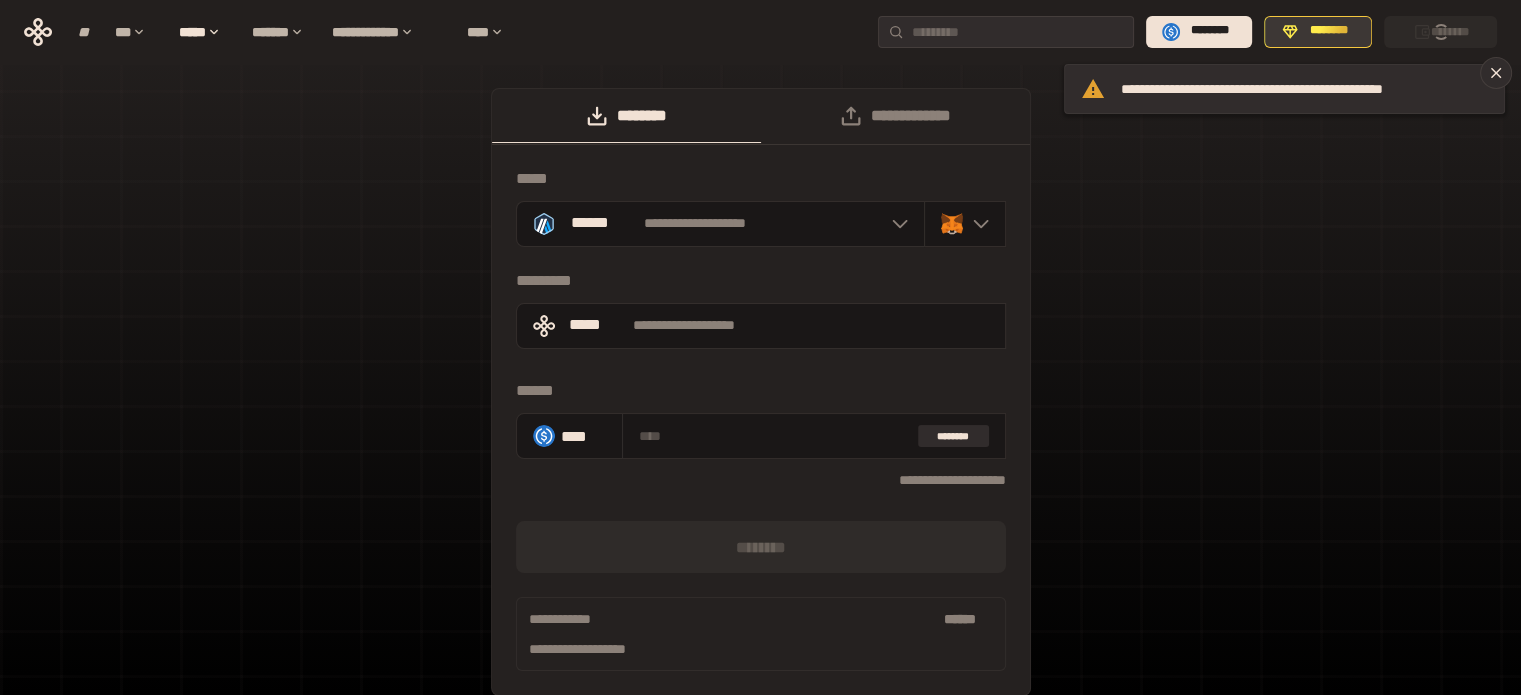 click on "********" at bounding box center (1329, 30) 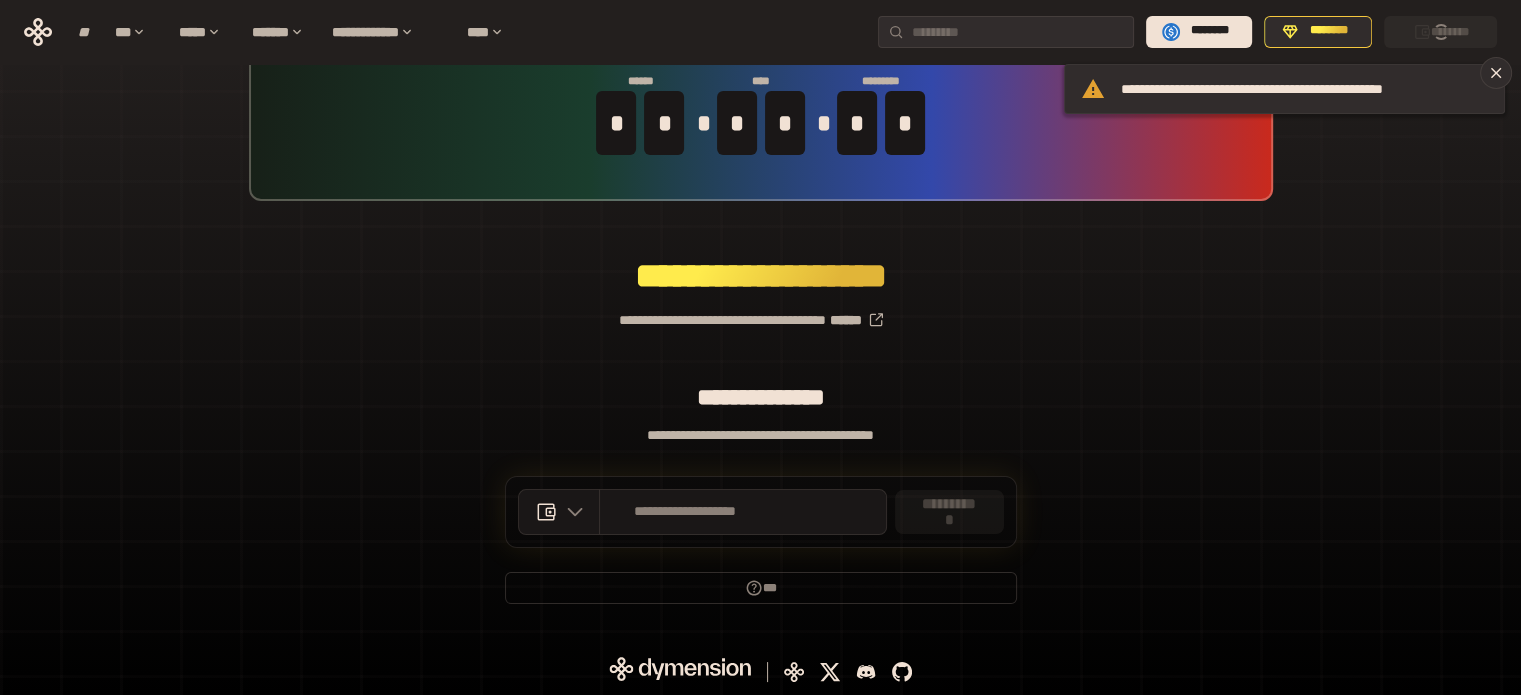scroll, scrollTop: 87, scrollLeft: 0, axis: vertical 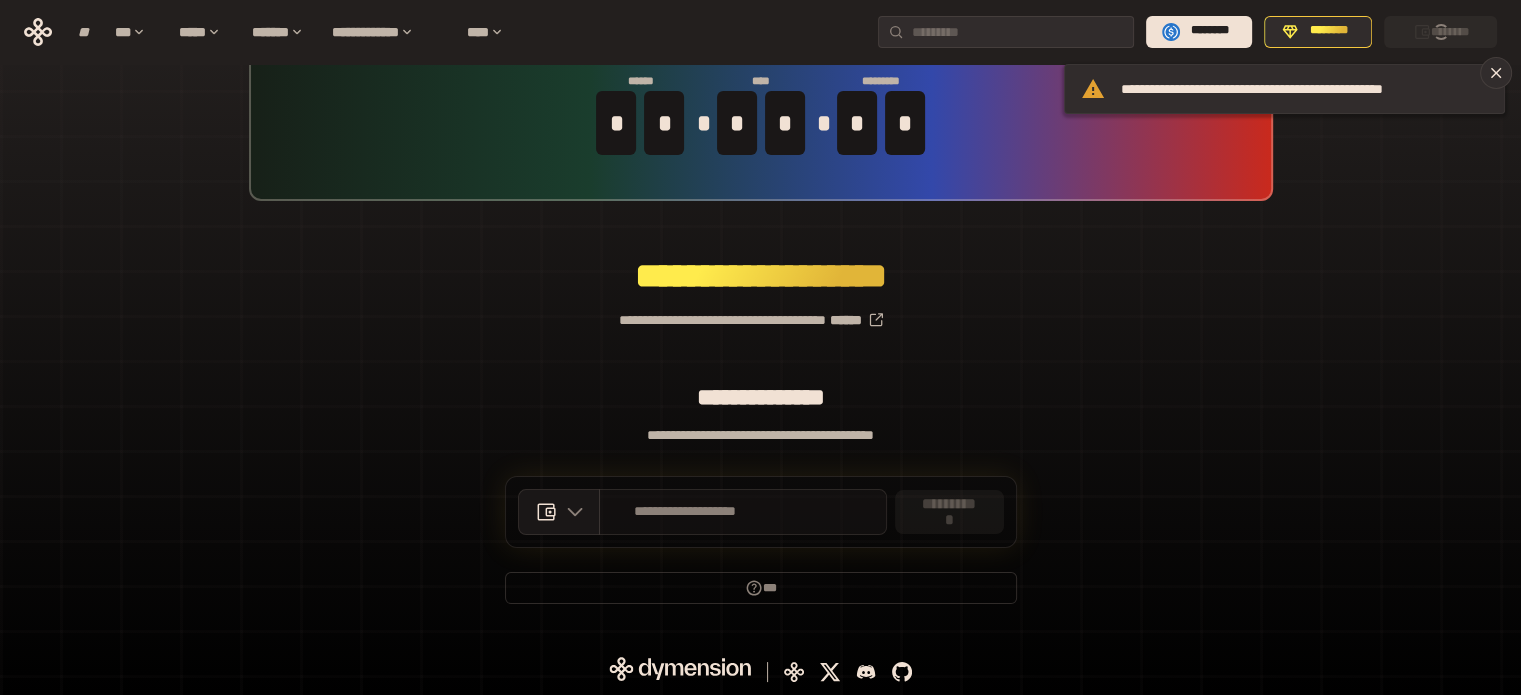 click on "**********" at bounding box center [743, 512] 